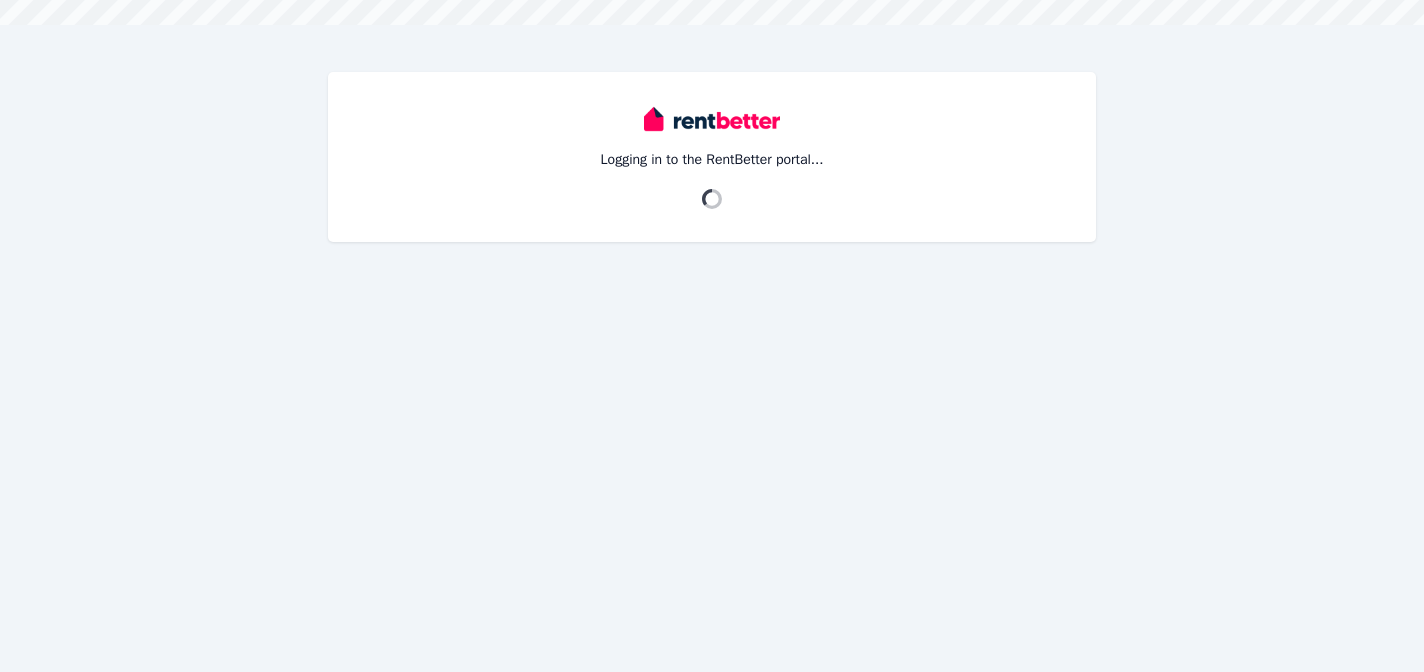 scroll, scrollTop: 0, scrollLeft: 0, axis: both 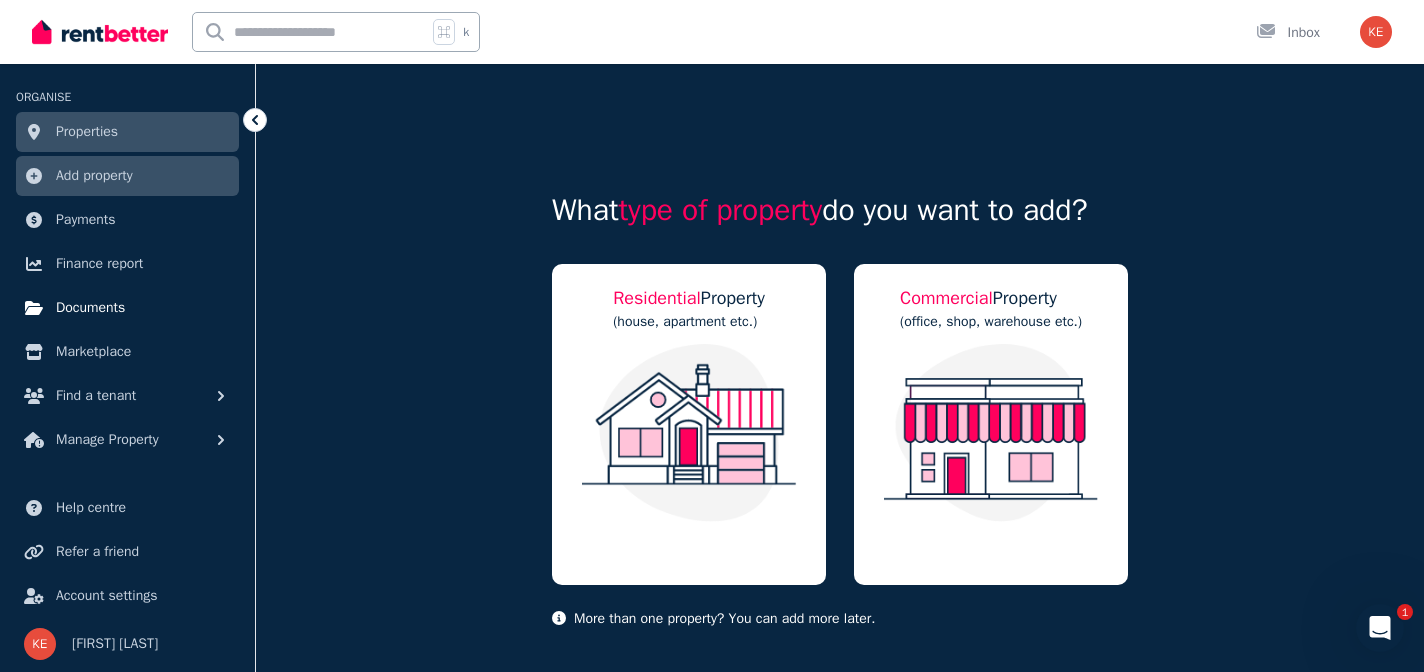 click on "Documents" at bounding box center [90, 308] 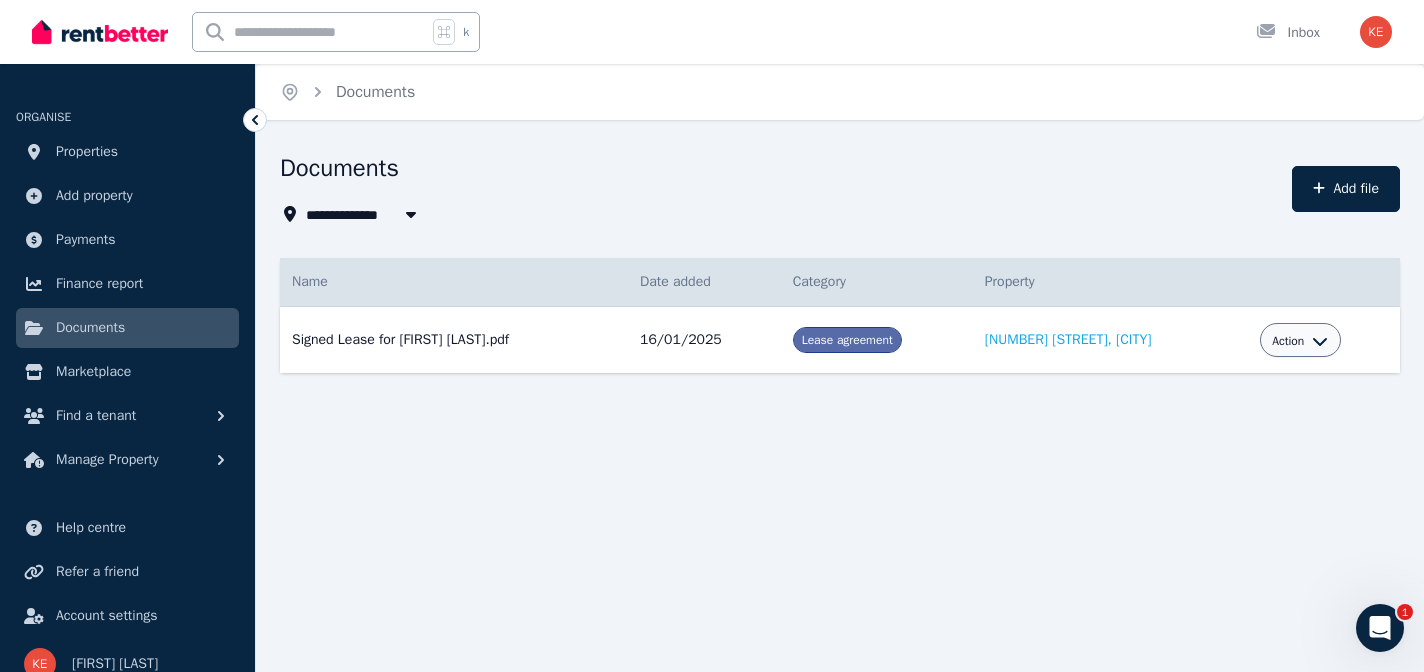 click 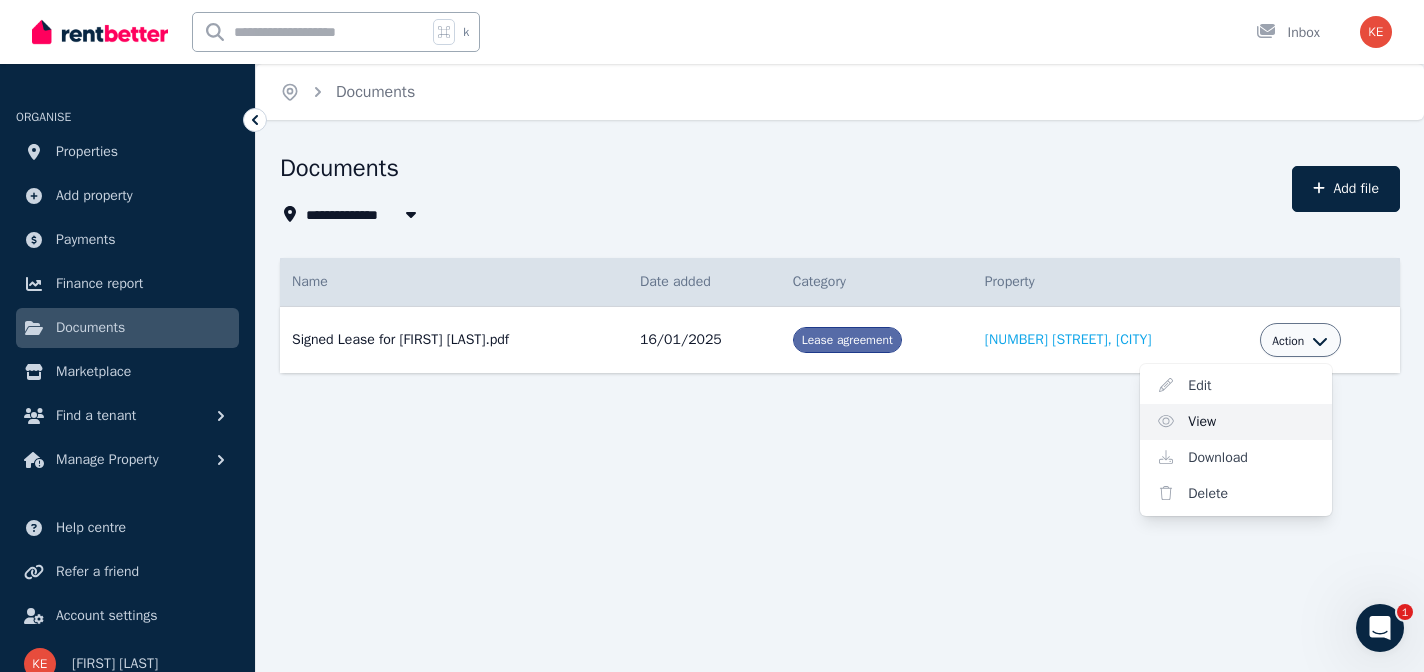 click on "View" at bounding box center (1236, 422) 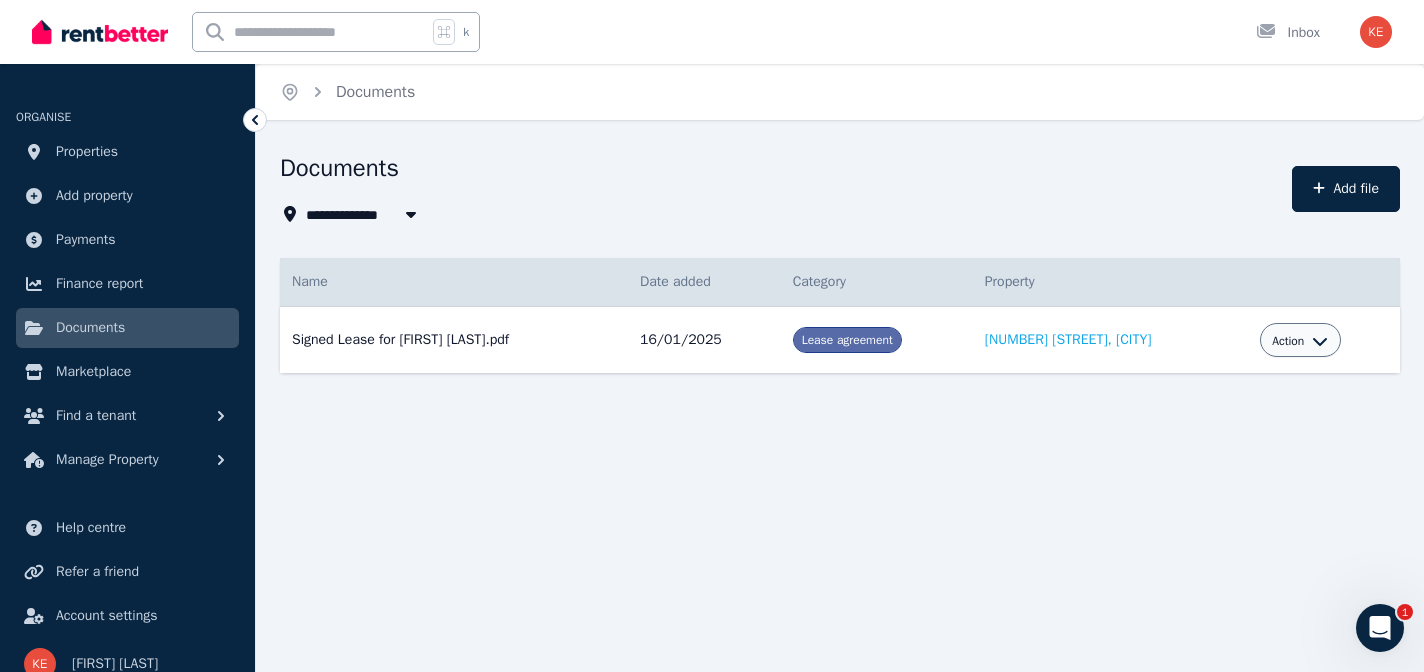 click 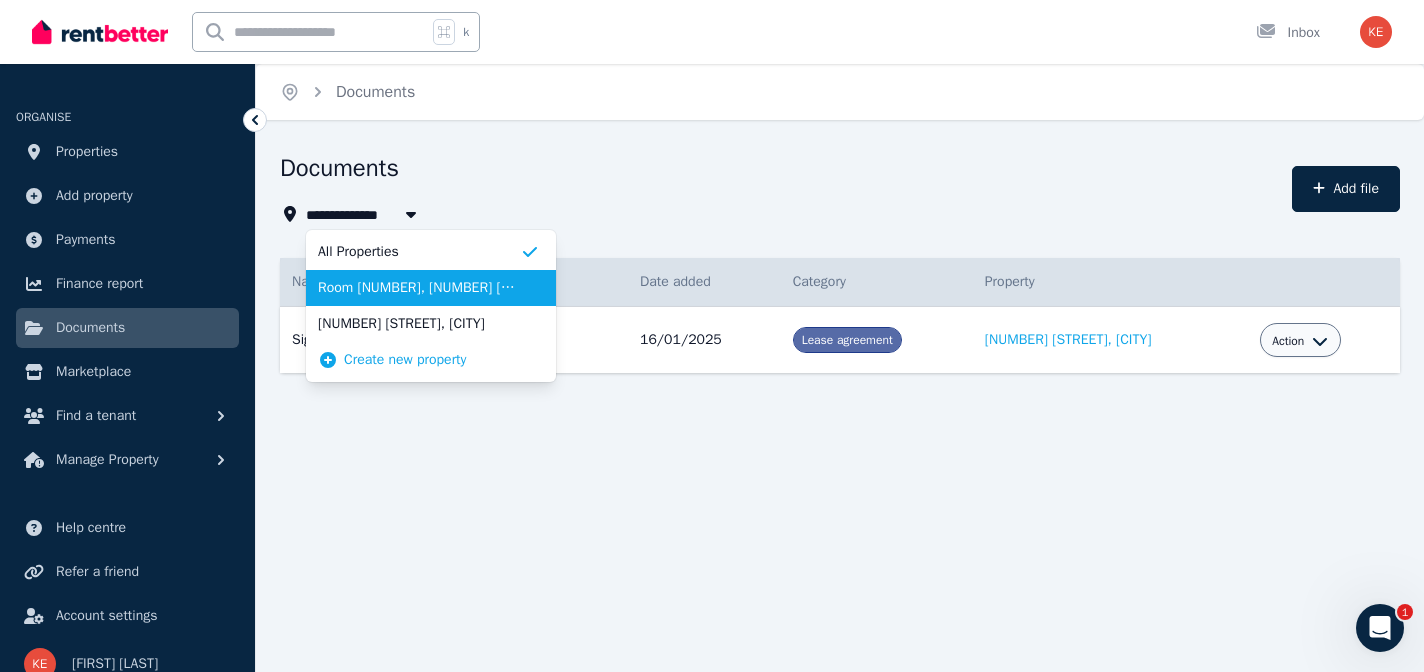 click on "Room [NUMBER], [NUMBER] [STREET]" at bounding box center [419, 288] 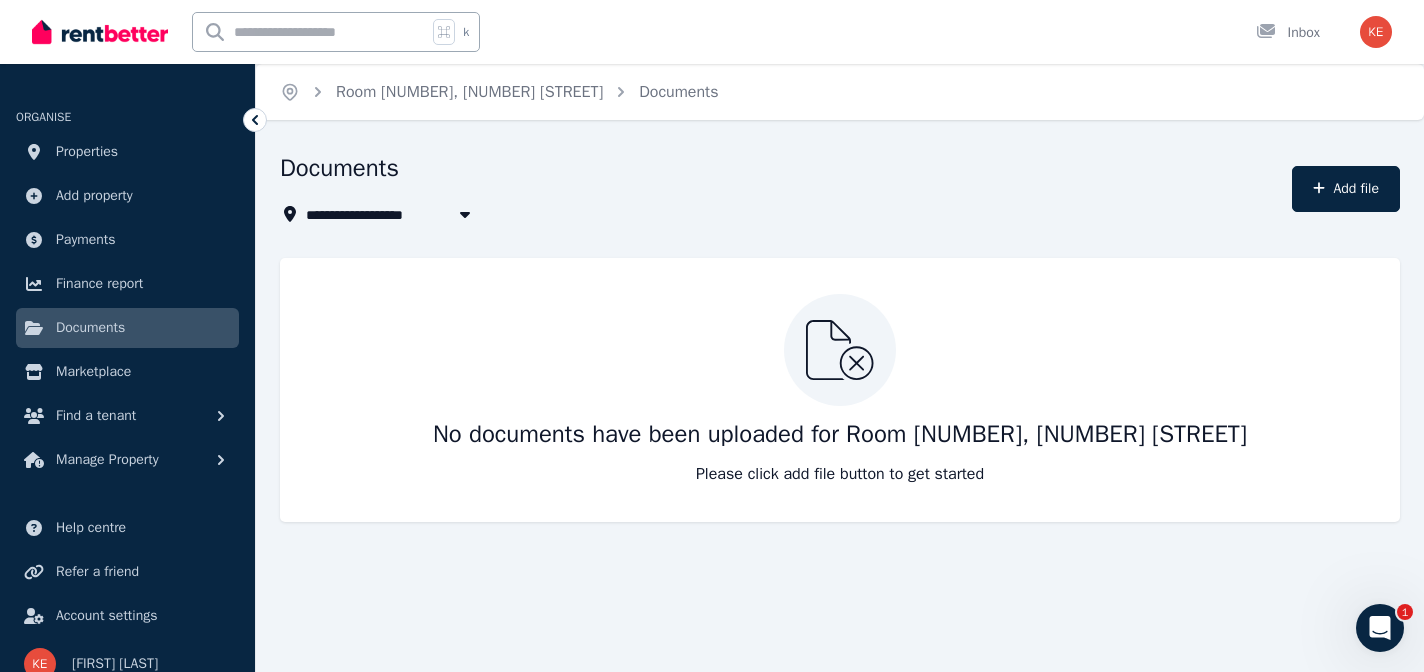 click at bounding box center (465, 214) 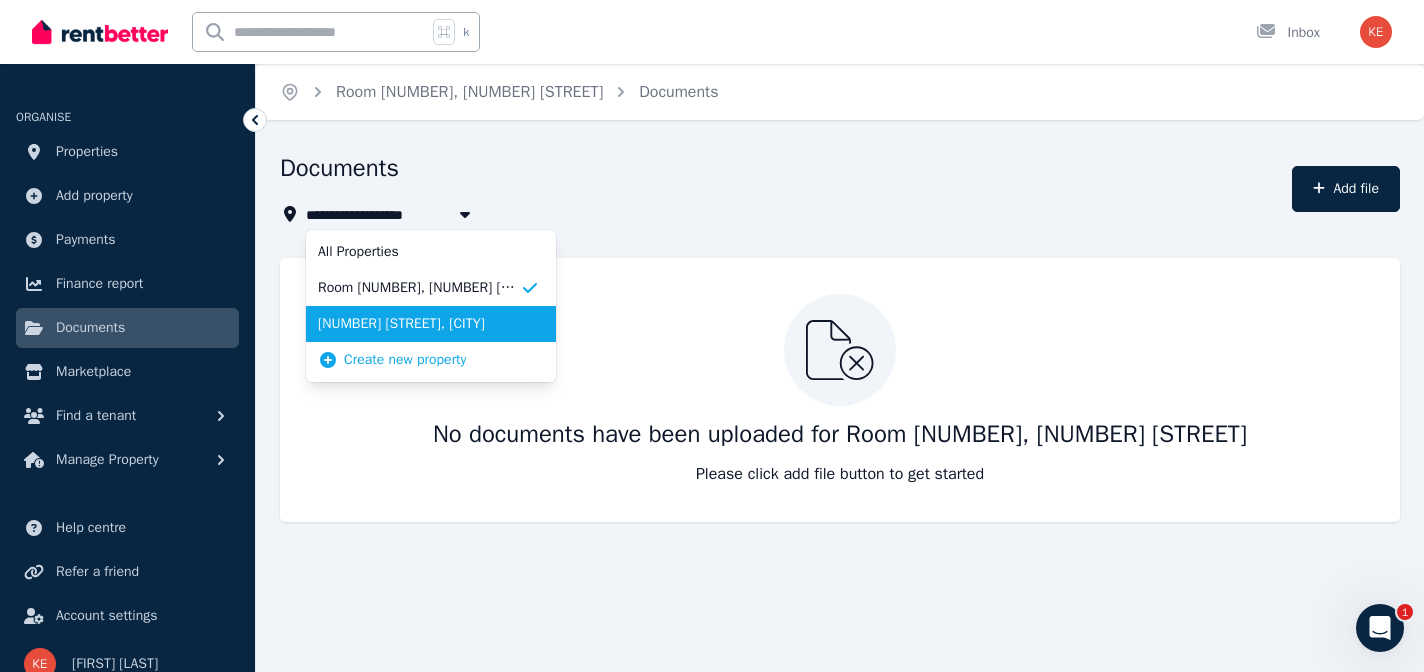 click on "[NUMBER] [STREET], [CITY]" at bounding box center (419, 324) 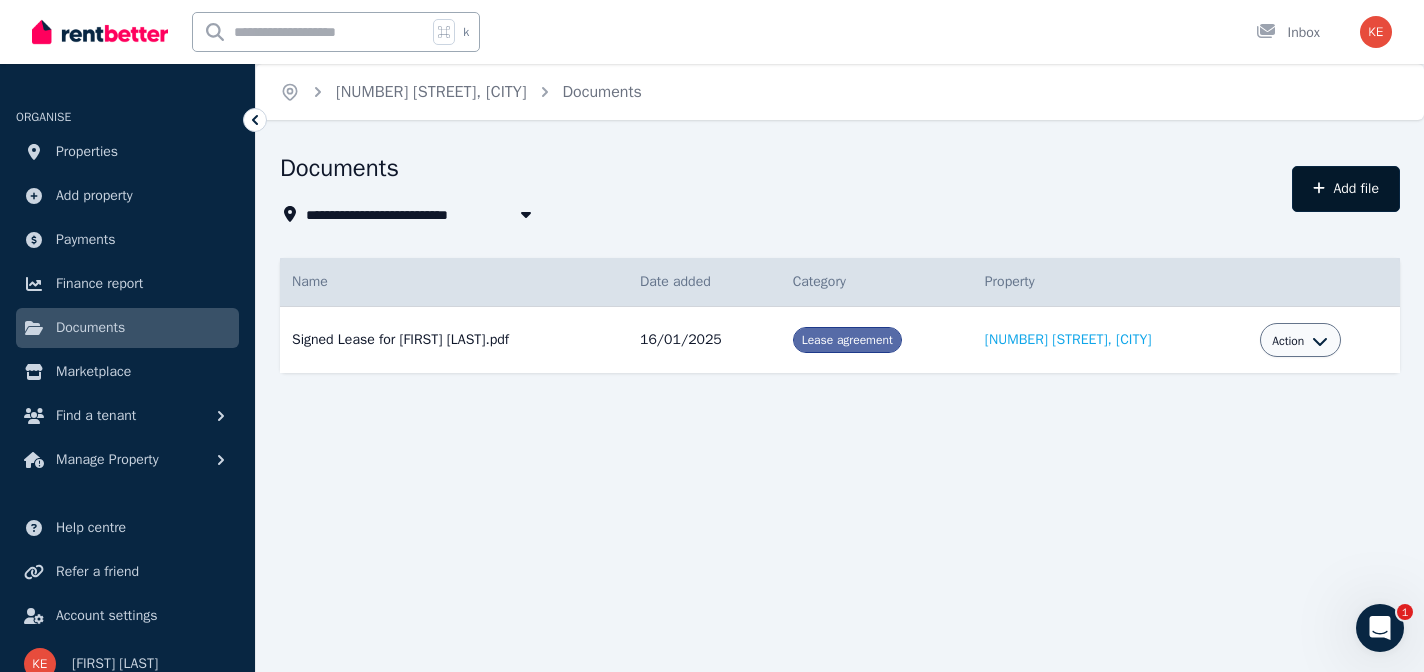 click on "Add file" at bounding box center [1346, 189] 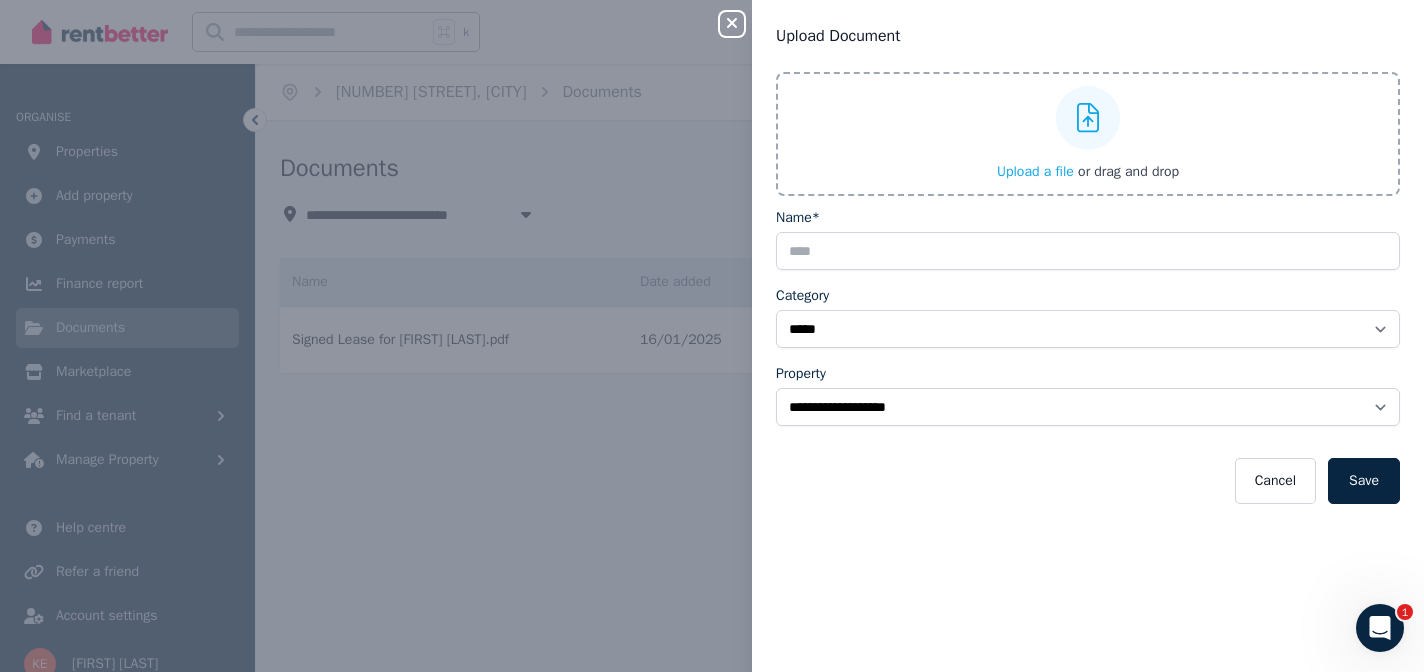 click on "**********" at bounding box center [712, 336] 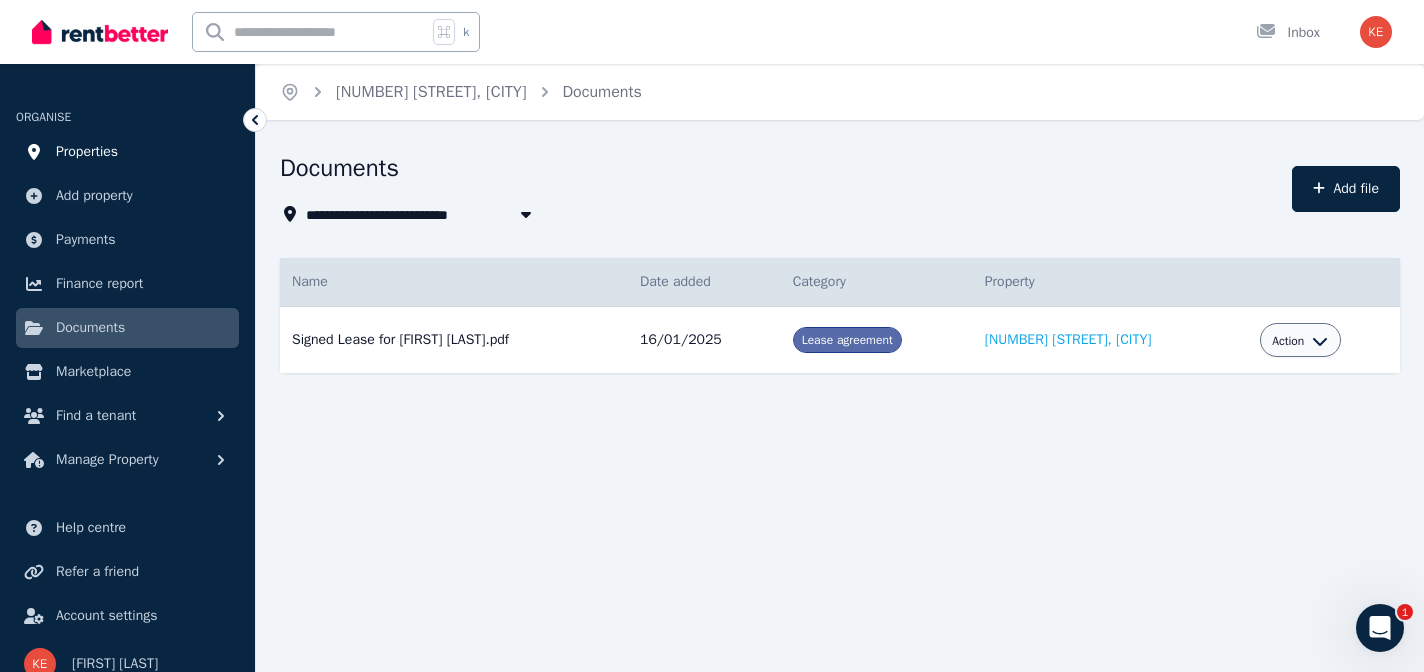 click on "Properties" at bounding box center [87, 152] 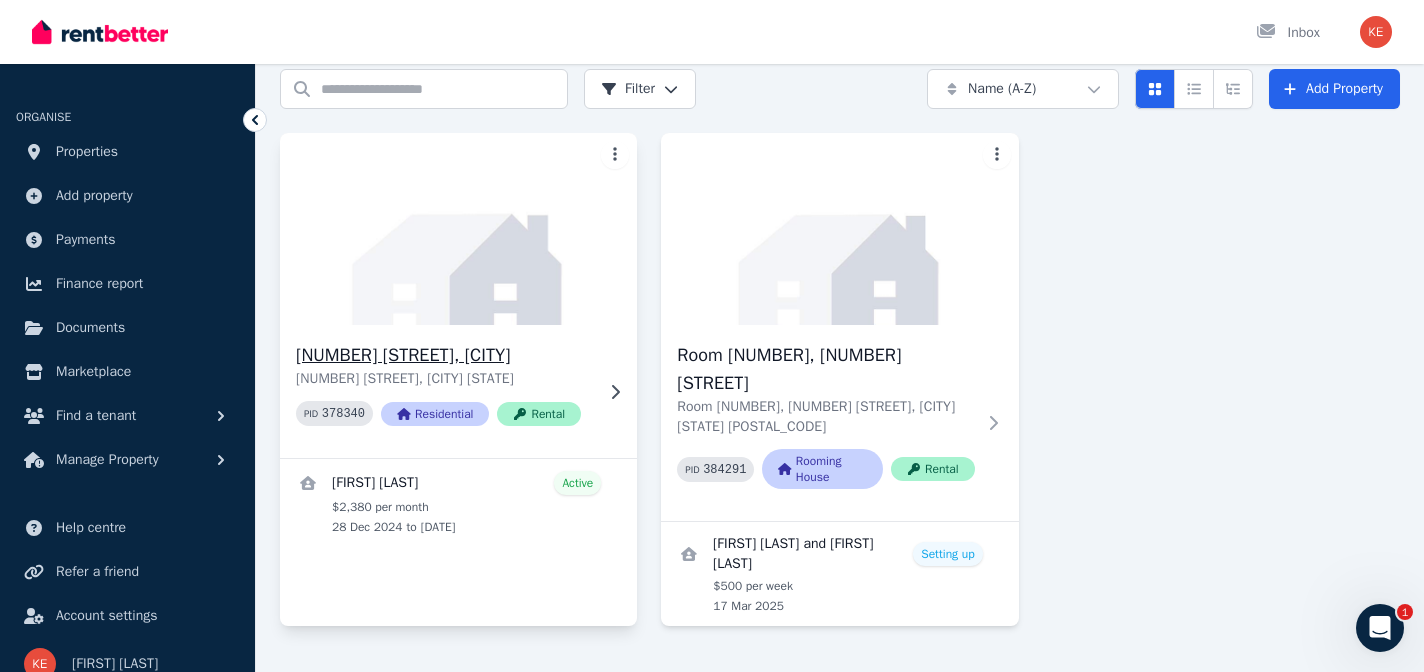 scroll, scrollTop: 97, scrollLeft: 0, axis: vertical 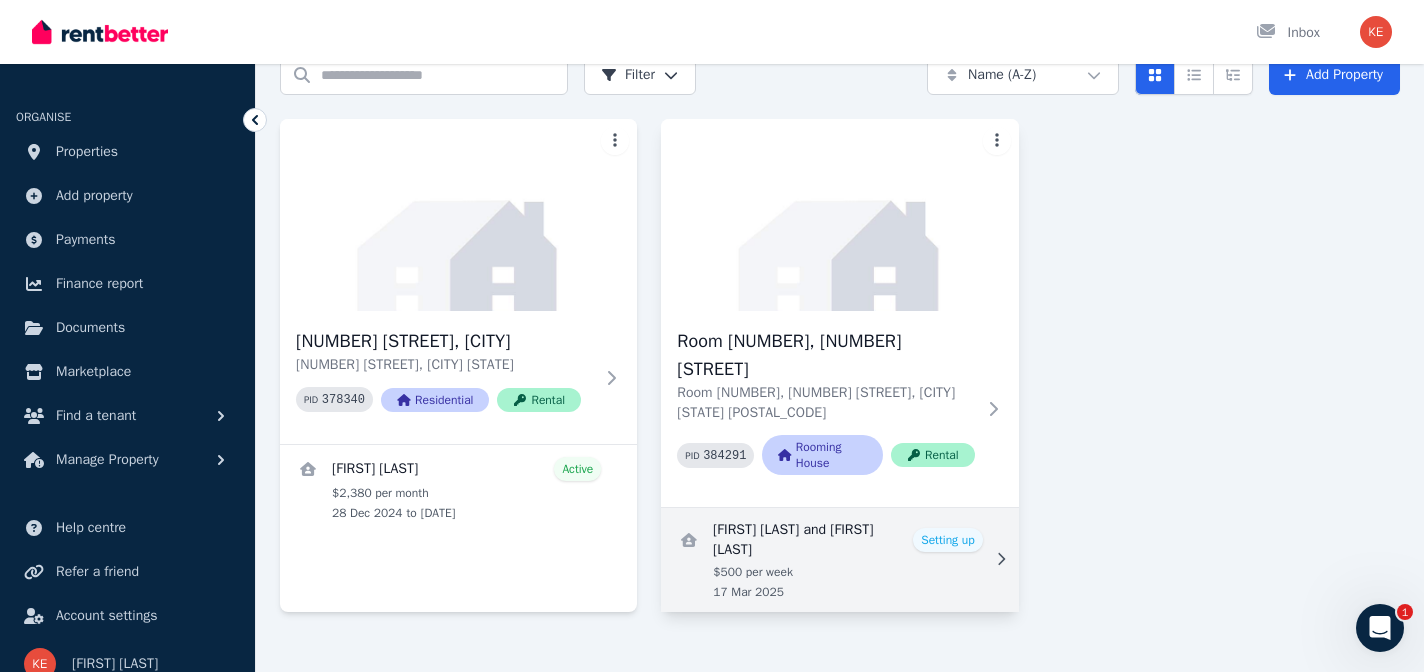 click at bounding box center [839, 560] 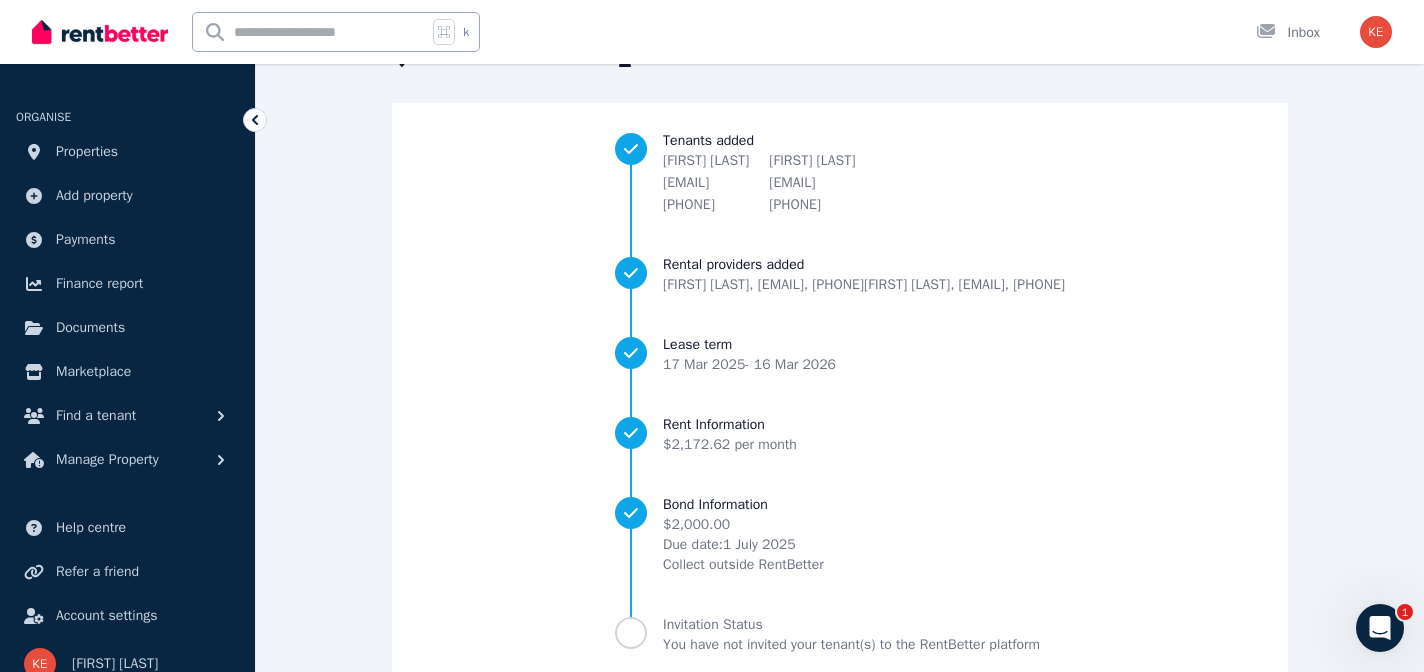 scroll, scrollTop: 268, scrollLeft: 0, axis: vertical 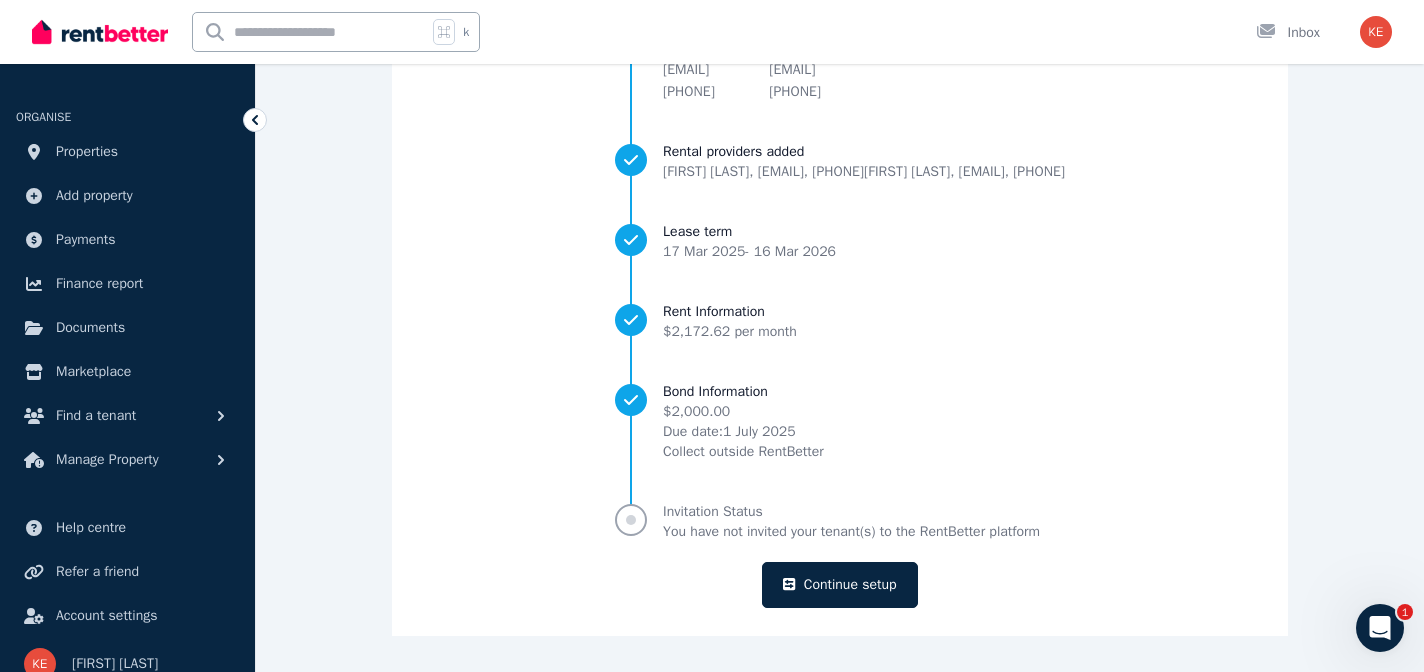 click at bounding box center [631, 520] 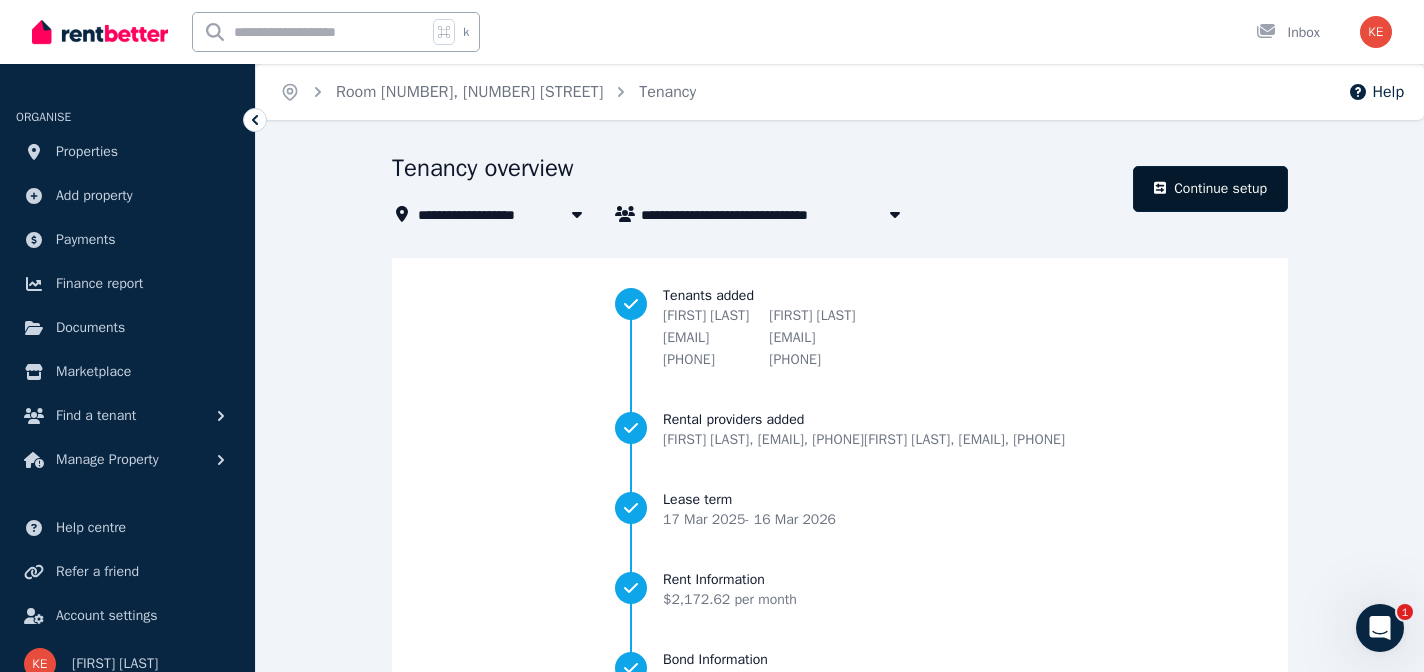 click on "Continue setup" at bounding box center [1210, 189] 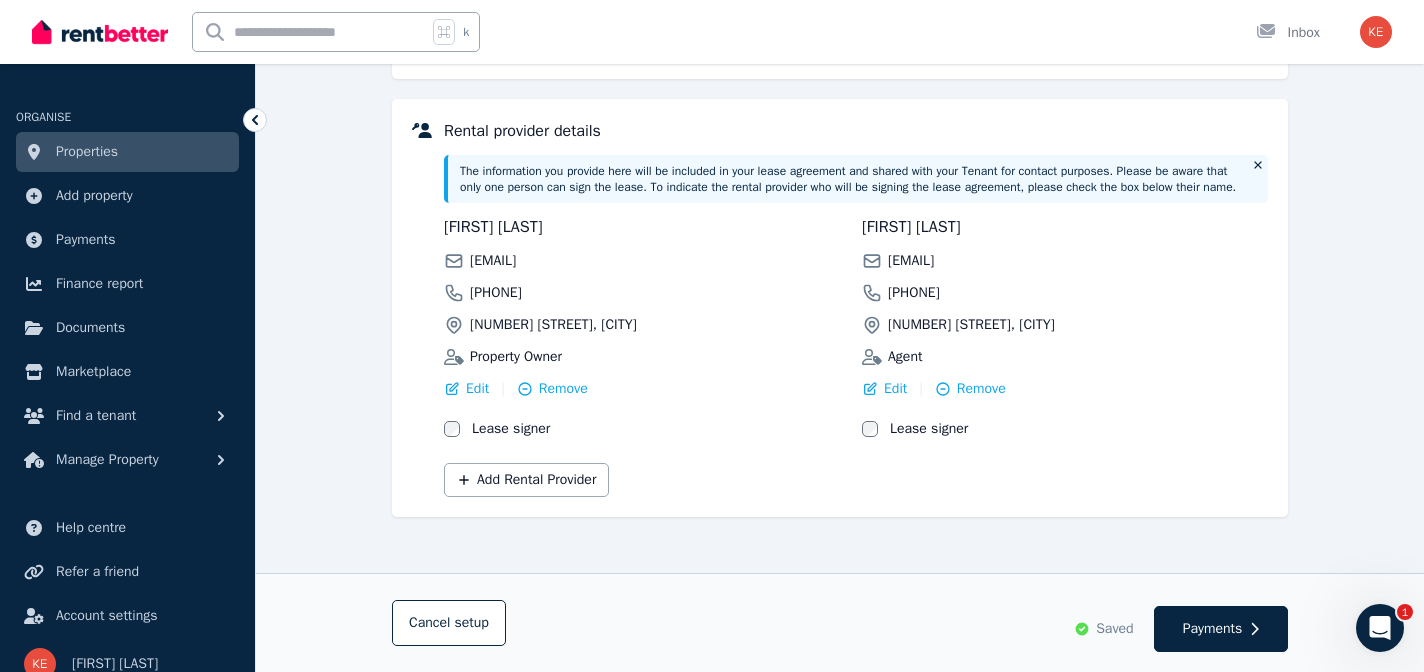 scroll, scrollTop: 507, scrollLeft: 0, axis: vertical 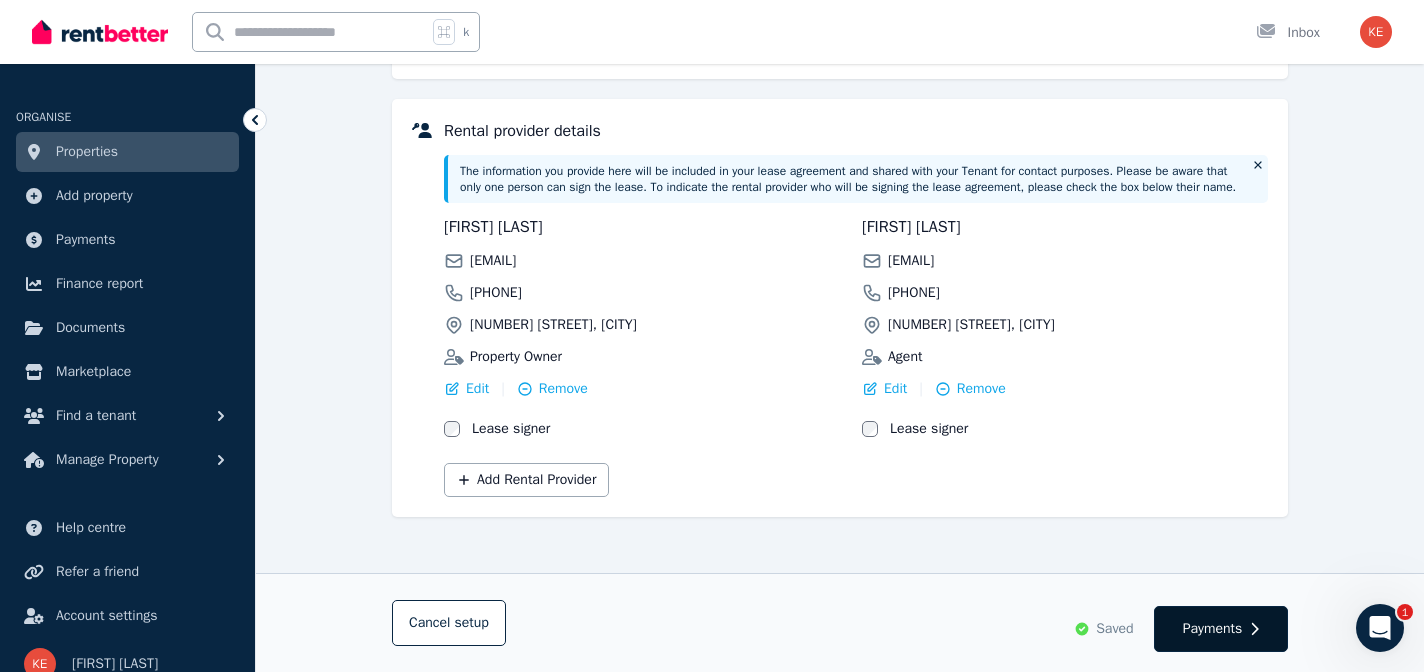 click on "Payments" at bounding box center (1213, 629) 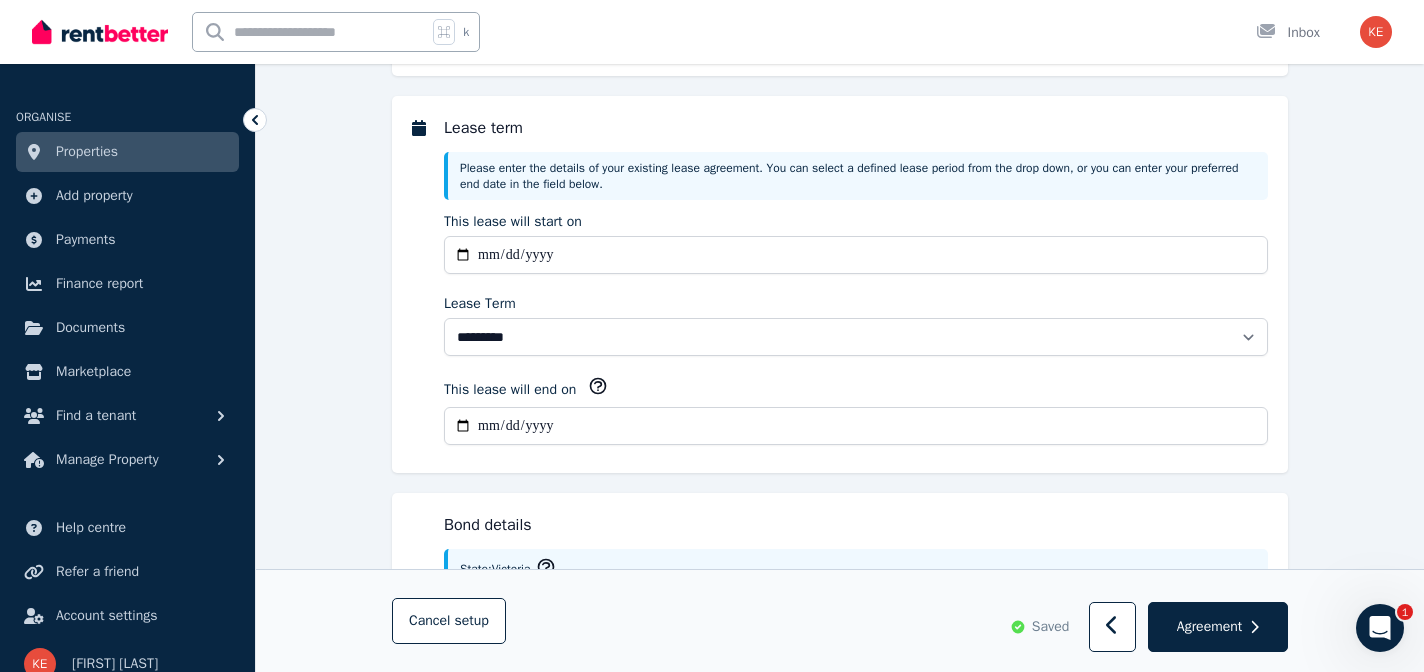 scroll, scrollTop: 0, scrollLeft: 0, axis: both 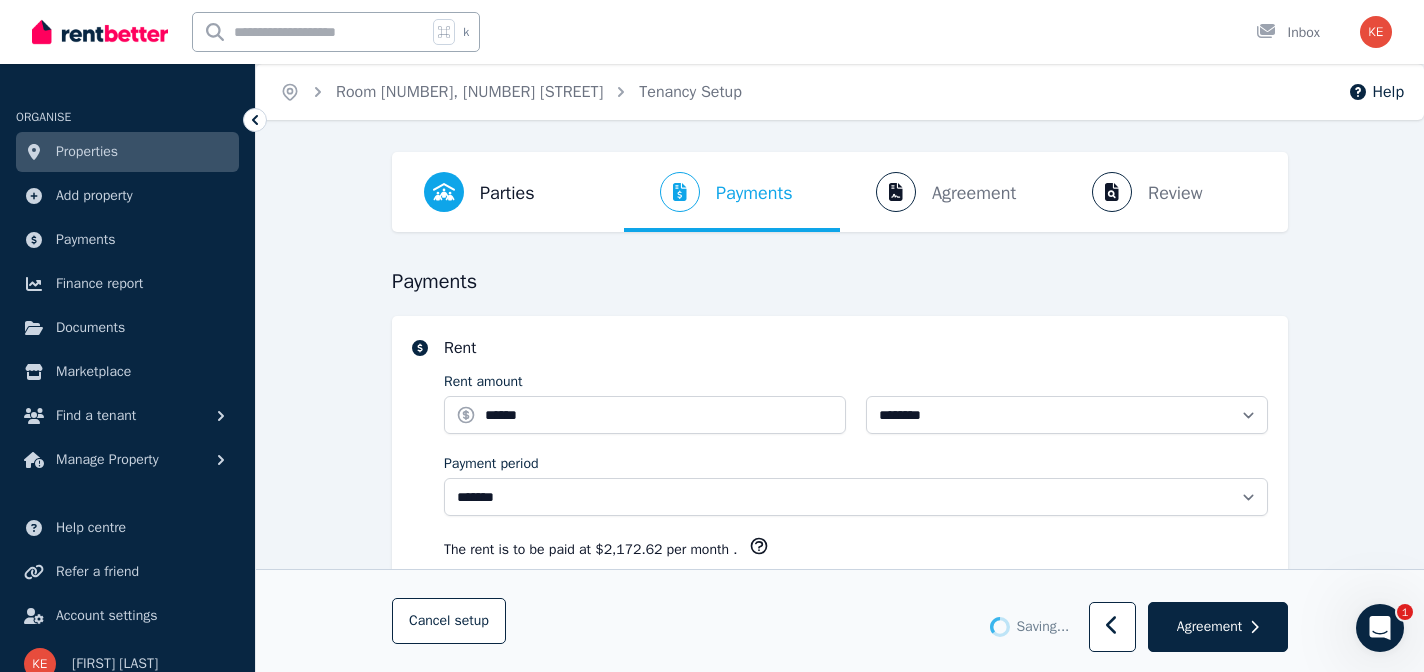 select on "**********" 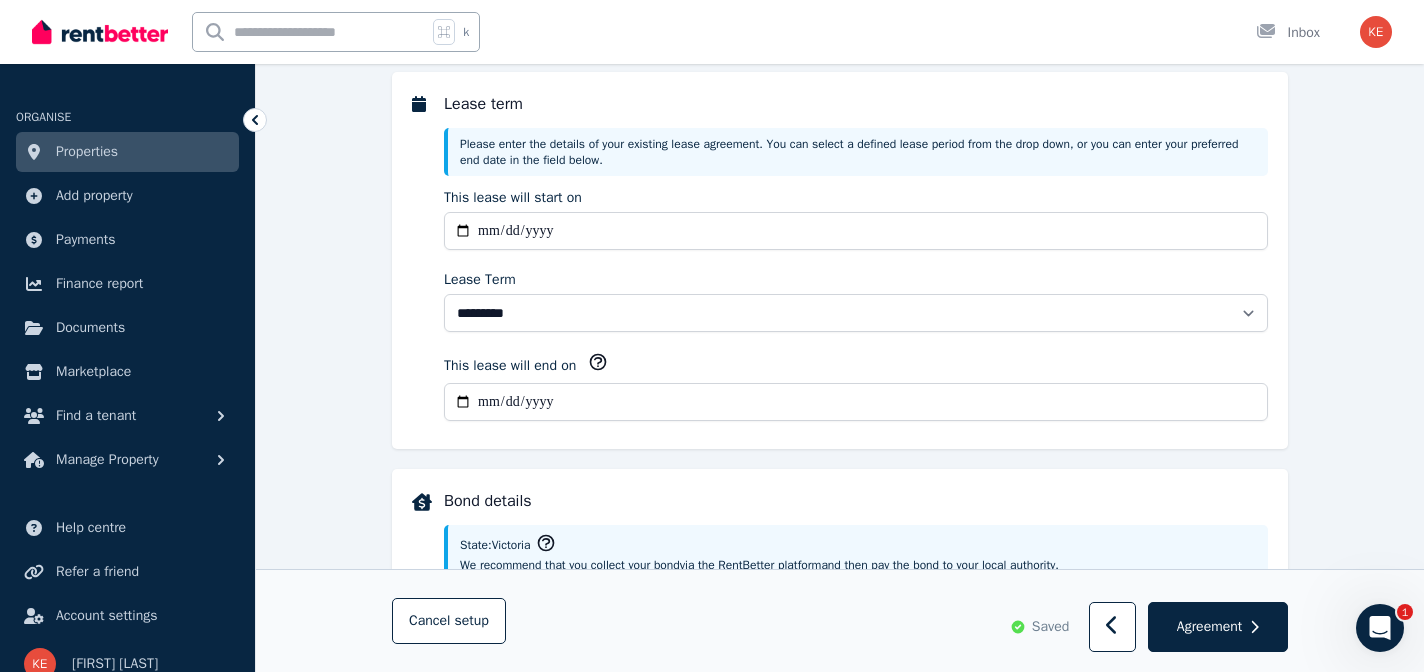 scroll, scrollTop: 533, scrollLeft: 0, axis: vertical 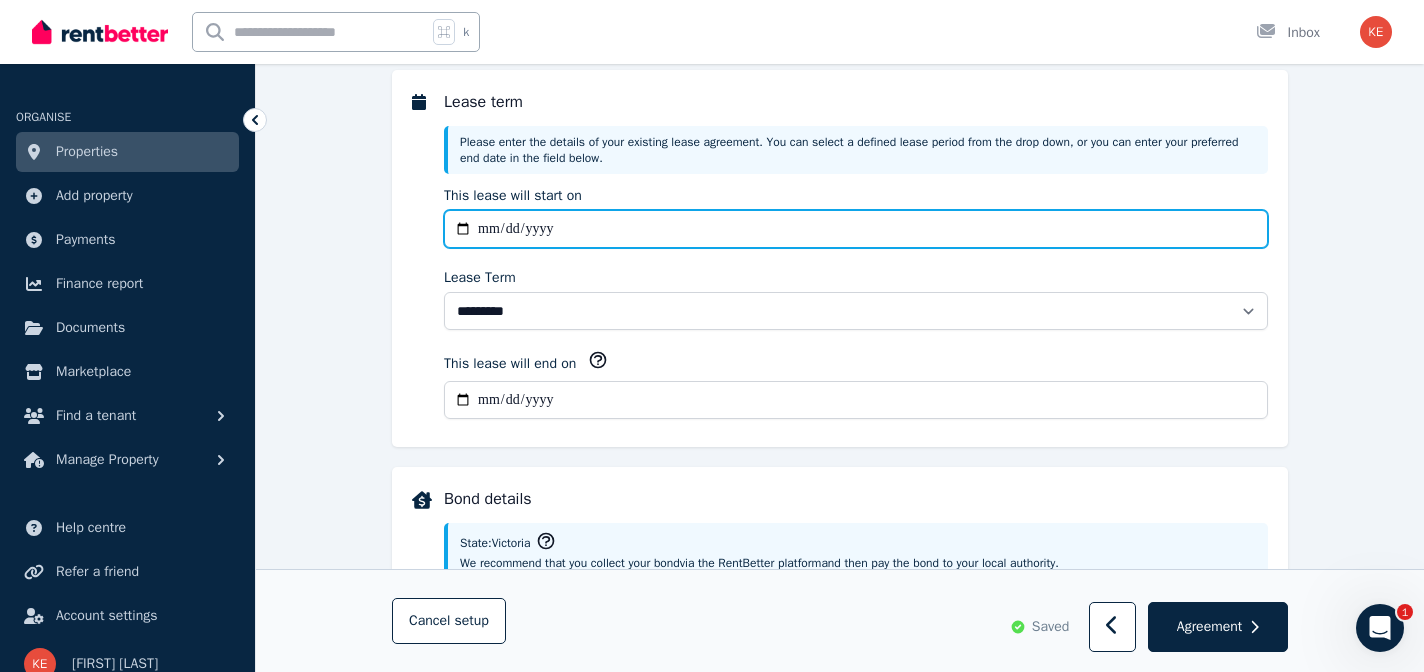 click on "**********" at bounding box center (856, 229) 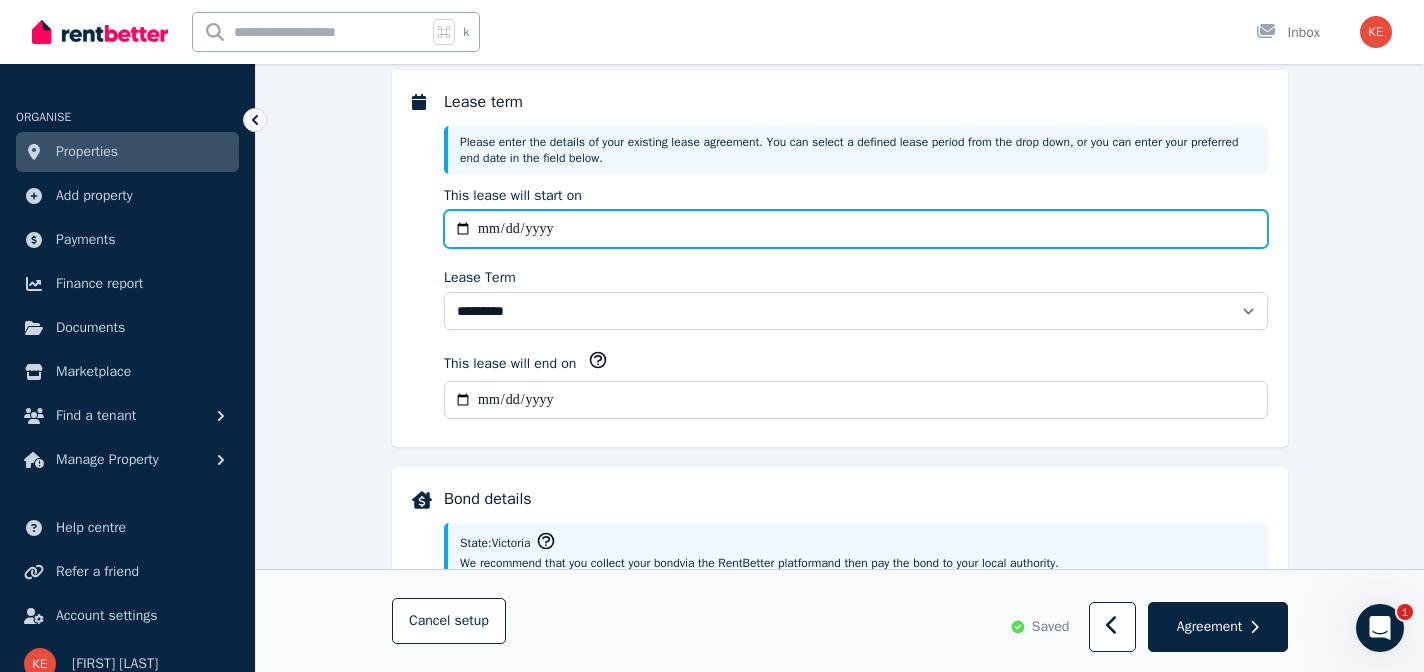 type on "**********" 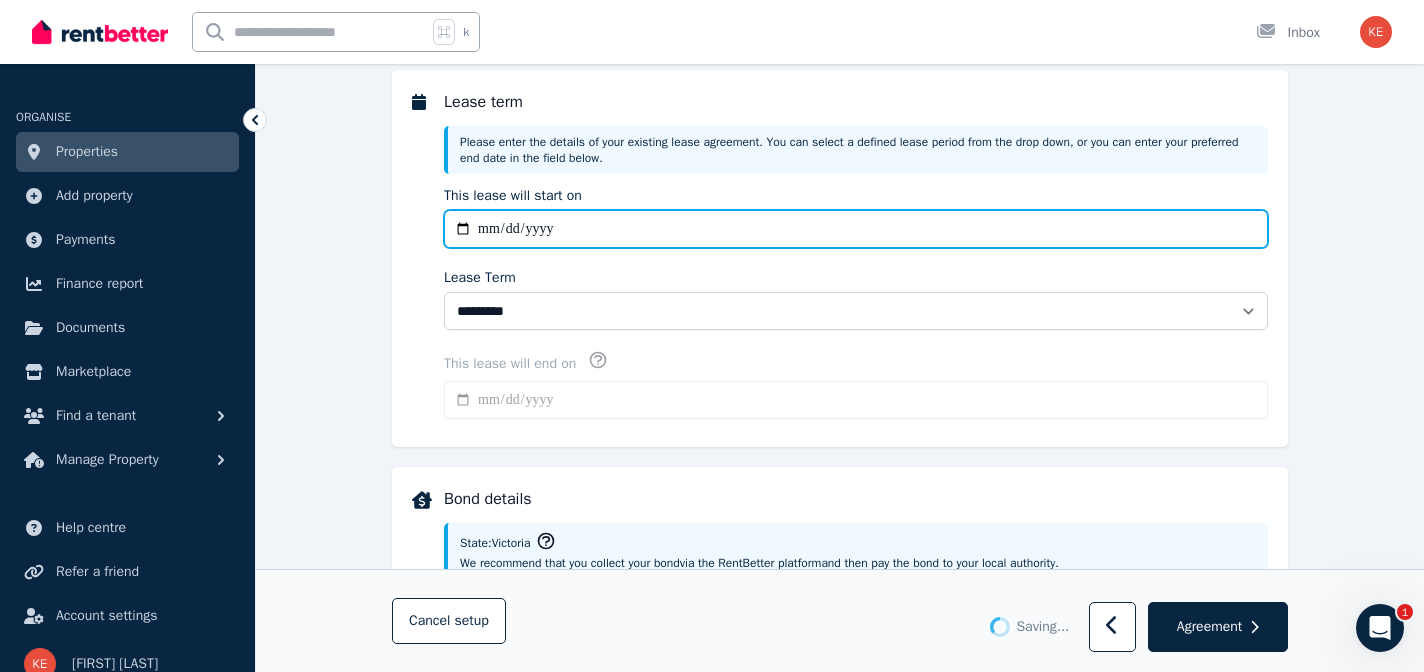 type on "**********" 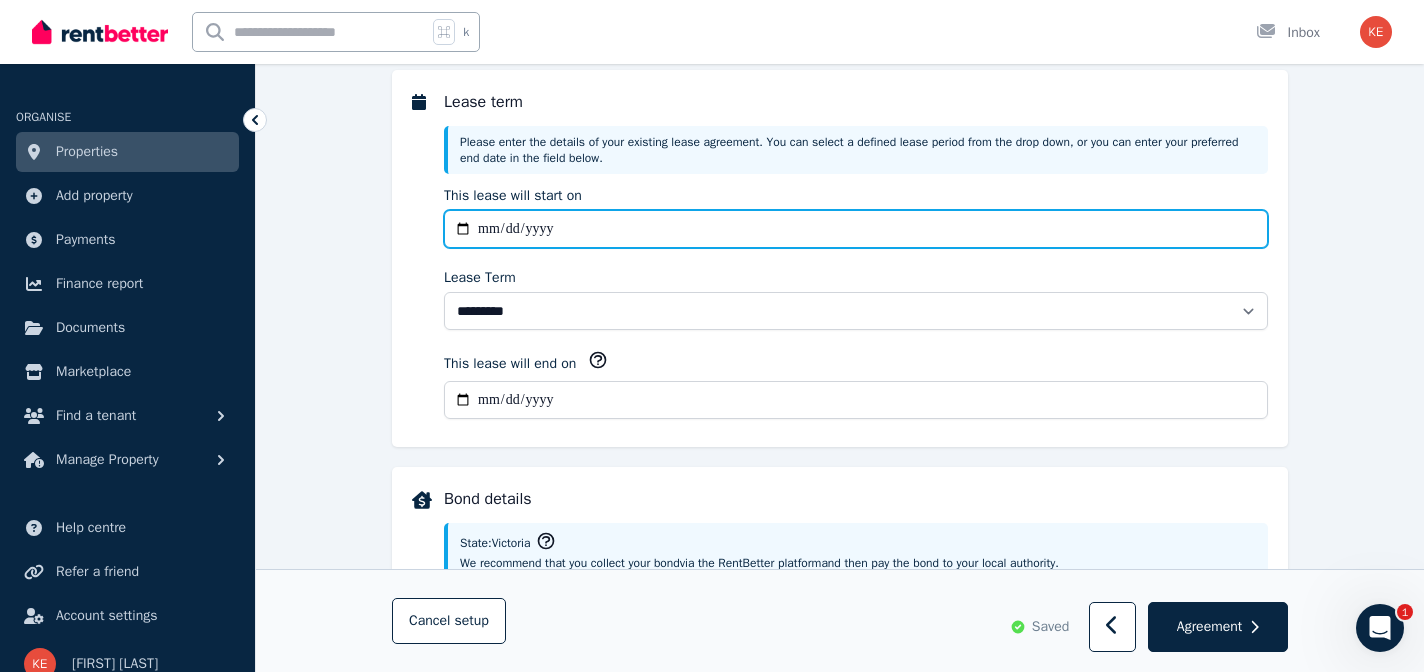 click on "**********" at bounding box center (856, 229) 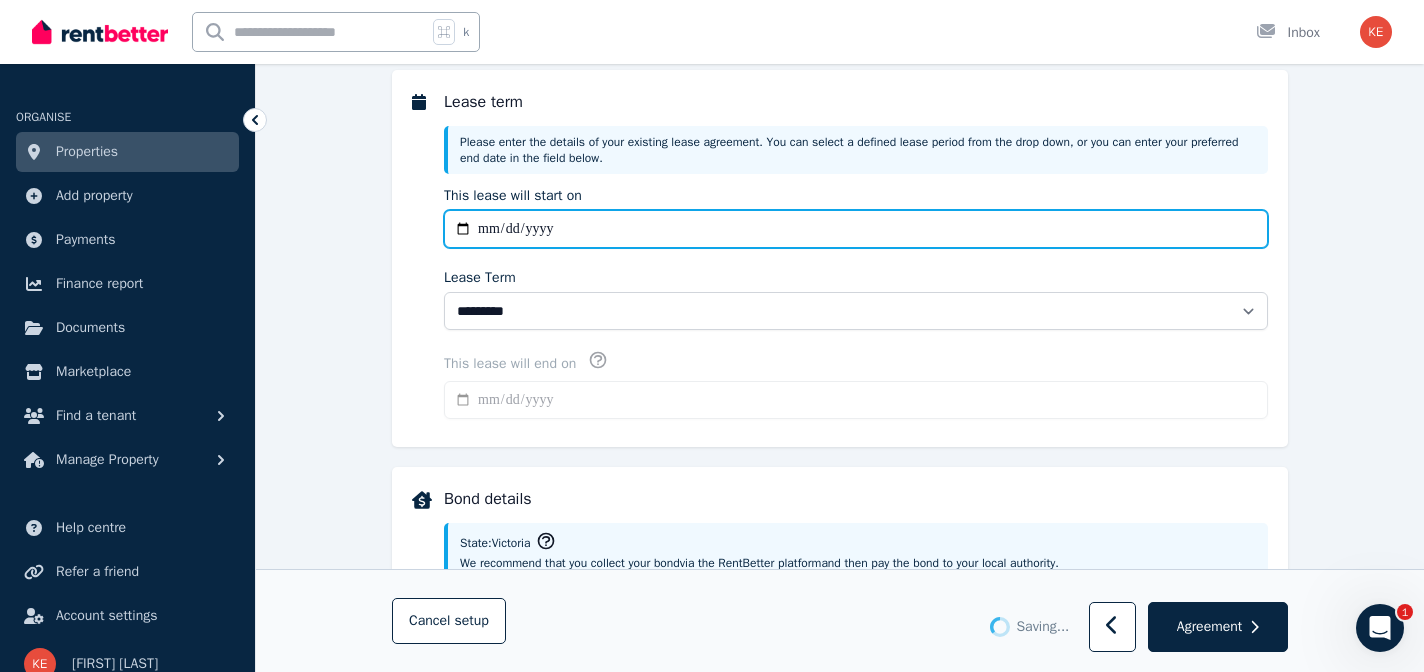 type on "**********" 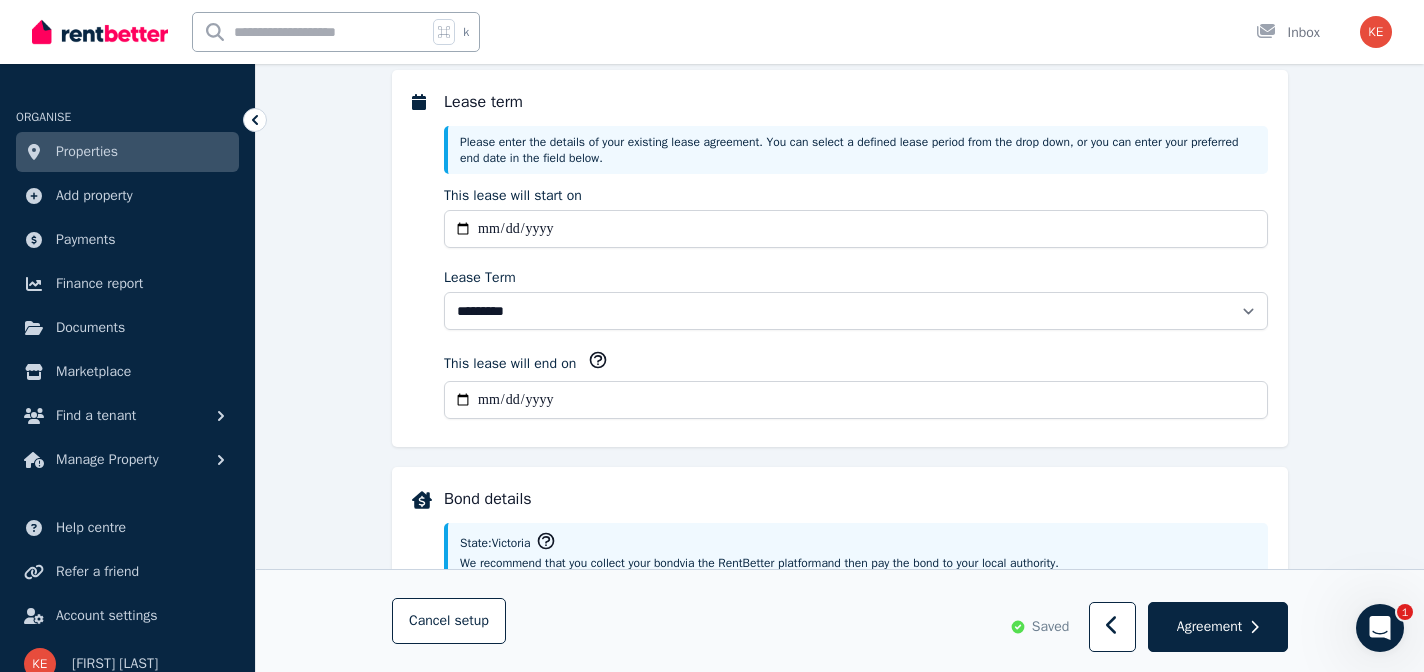 click on "**********" at bounding box center (856, 400) 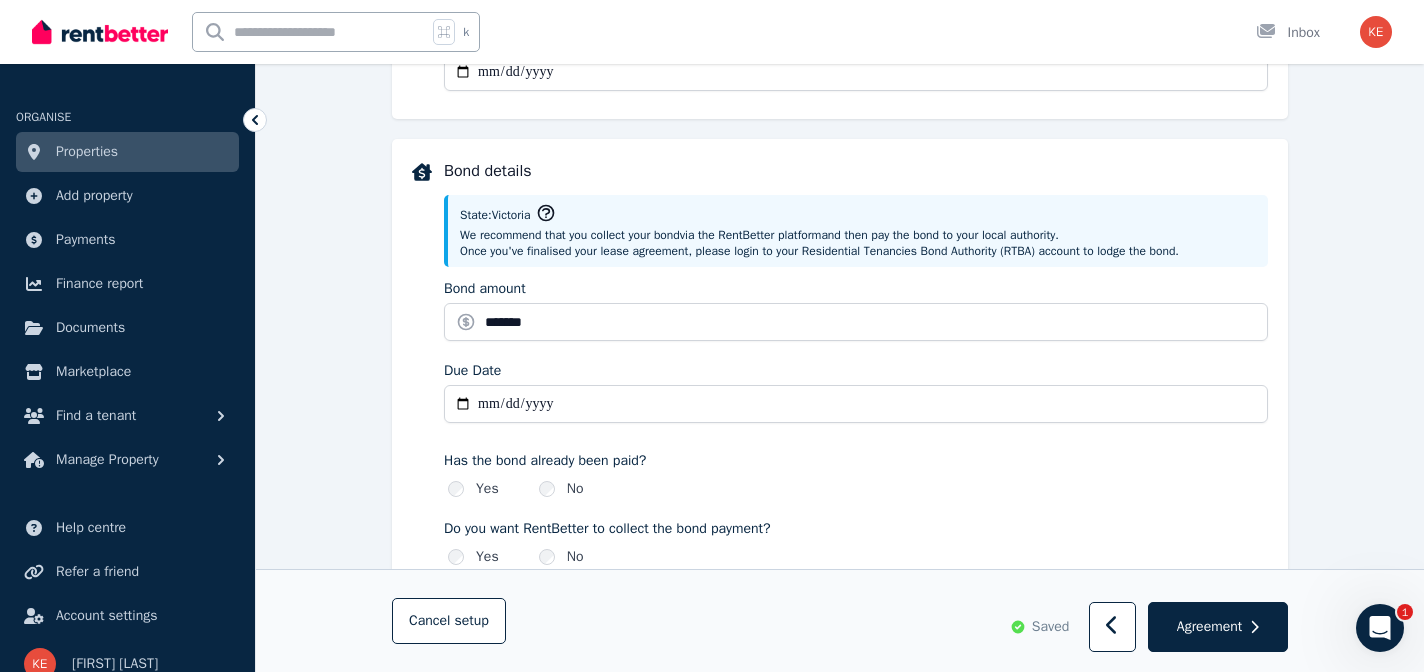 scroll, scrollTop: 910, scrollLeft: 0, axis: vertical 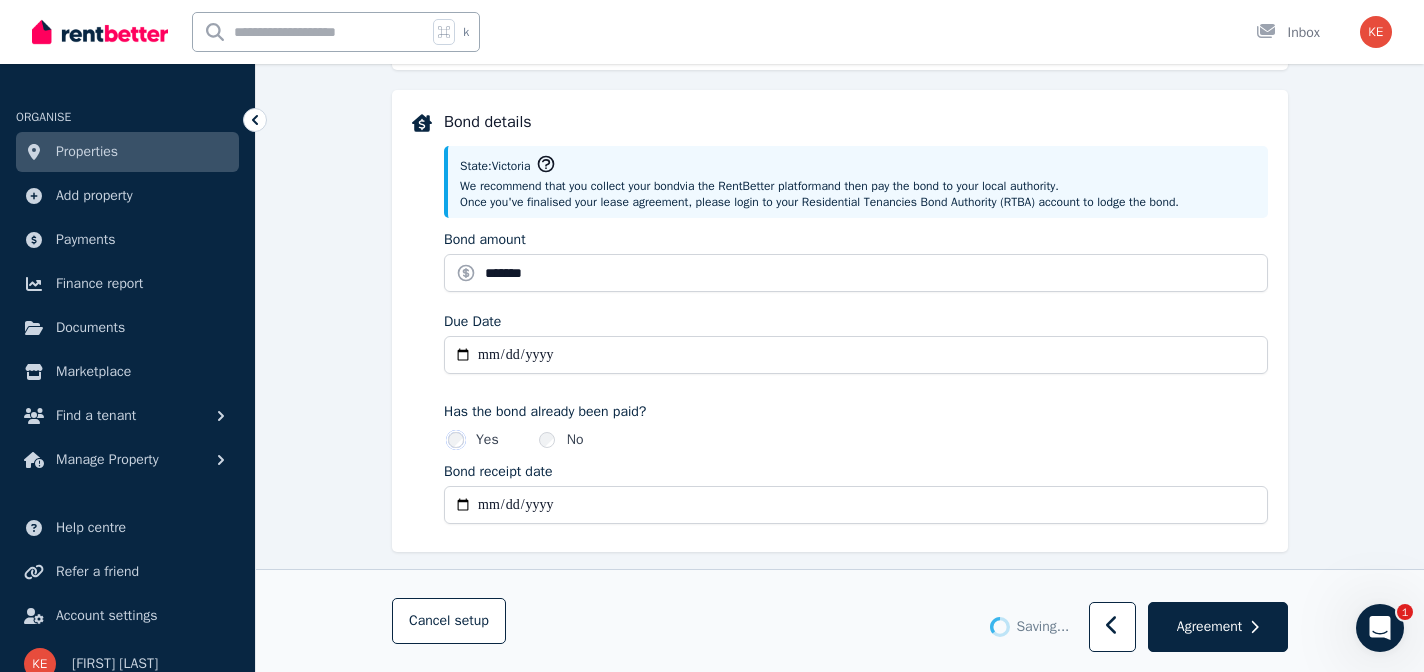 type on "**********" 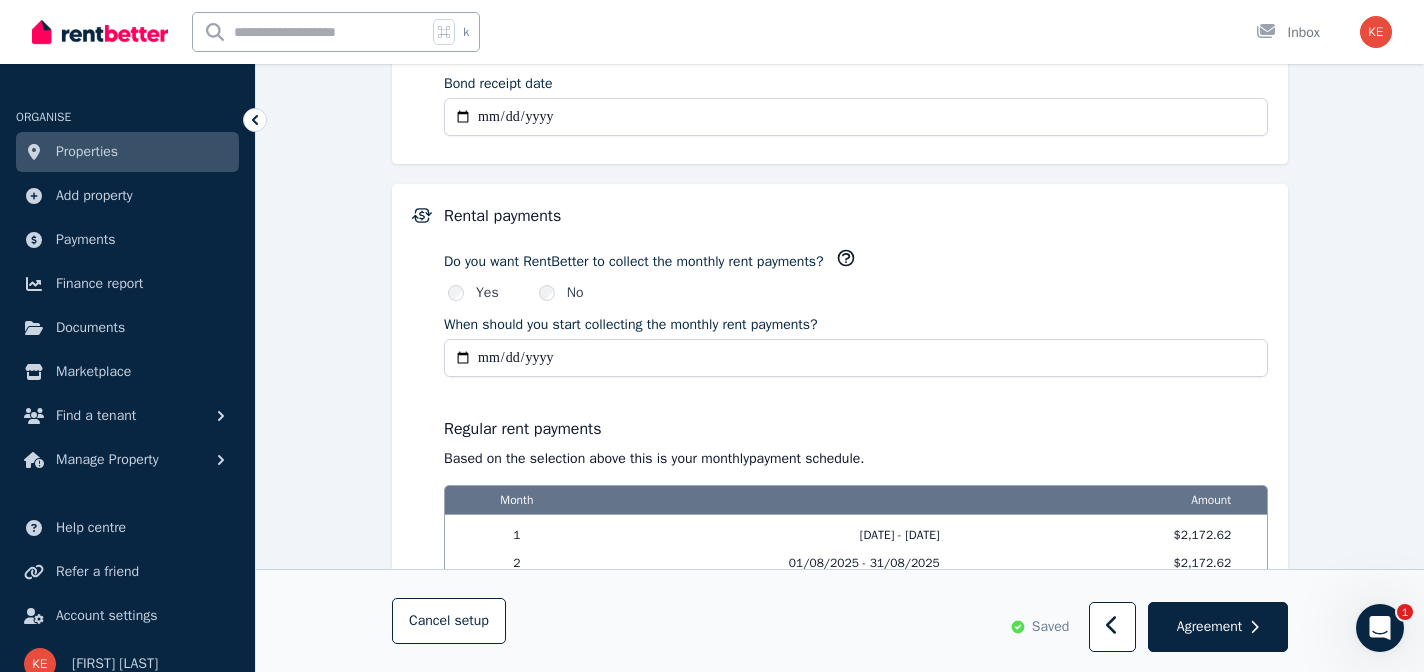 scroll, scrollTop: 1301, scrollLeft: 0, axis: vertical 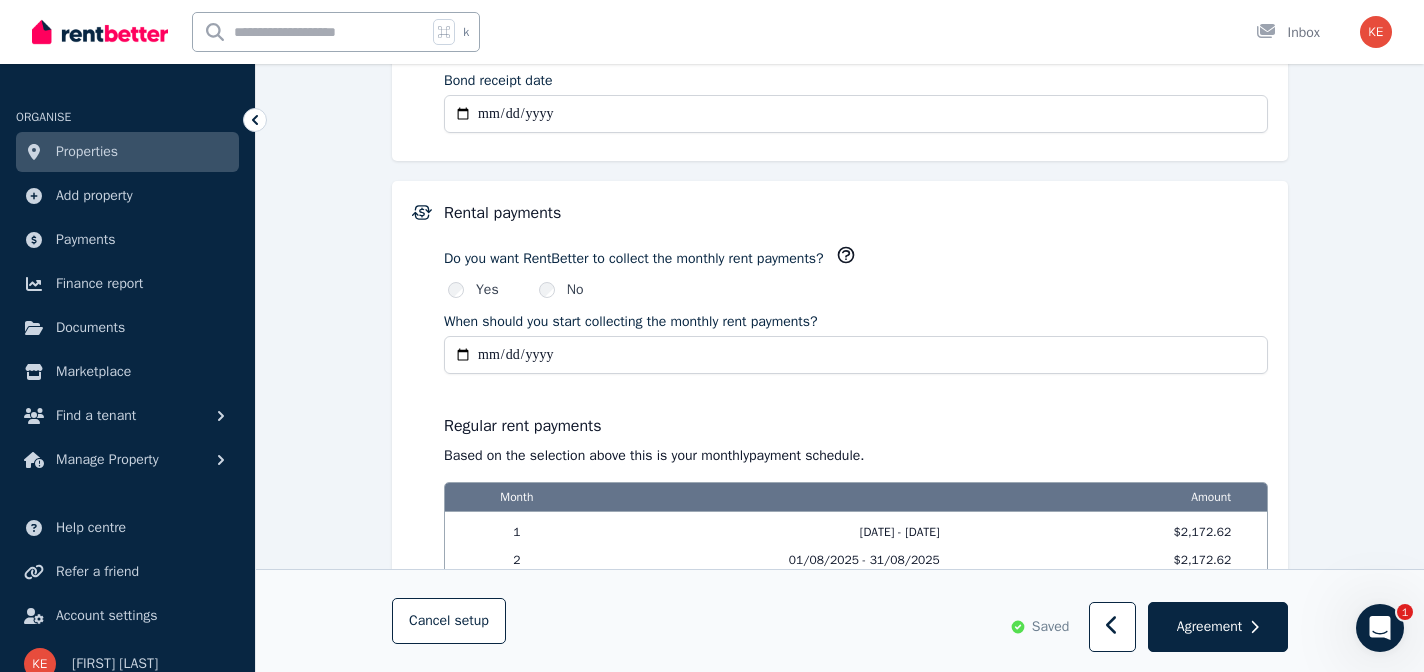 click on "**********" at bounding box center (856, 355) 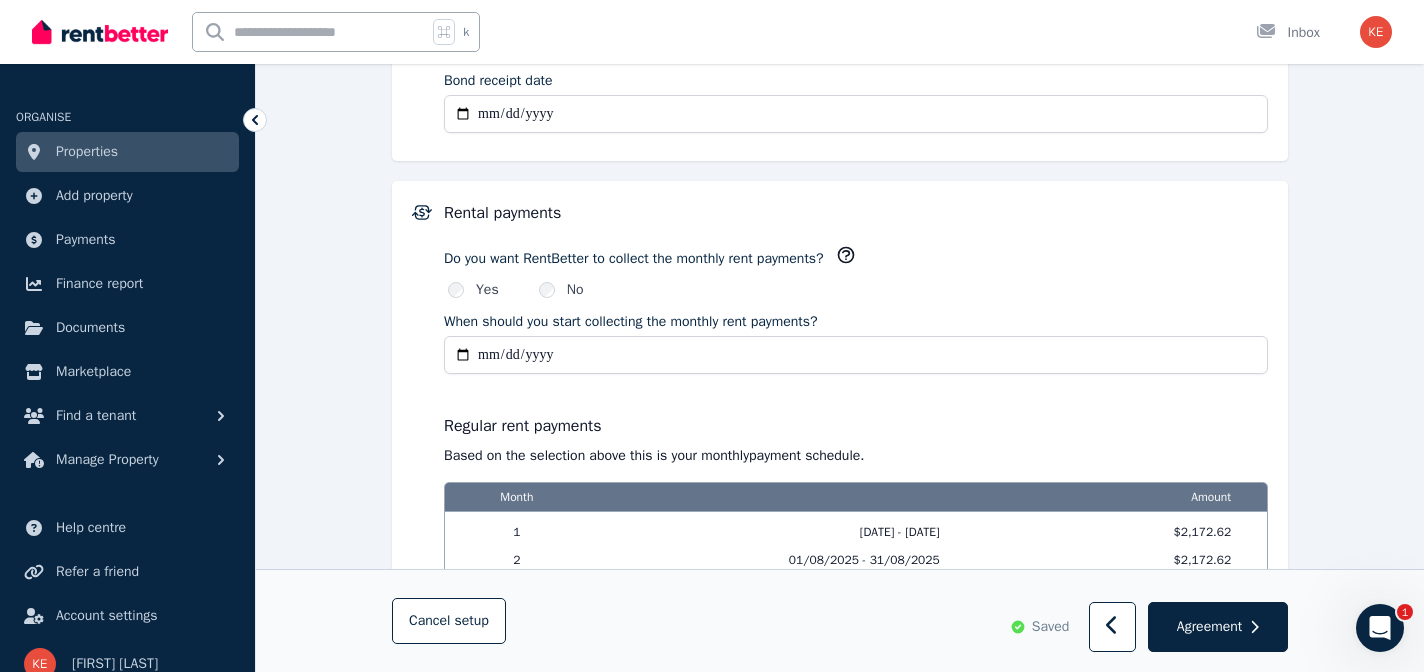click on "**********" at bounding box center (856, 347) 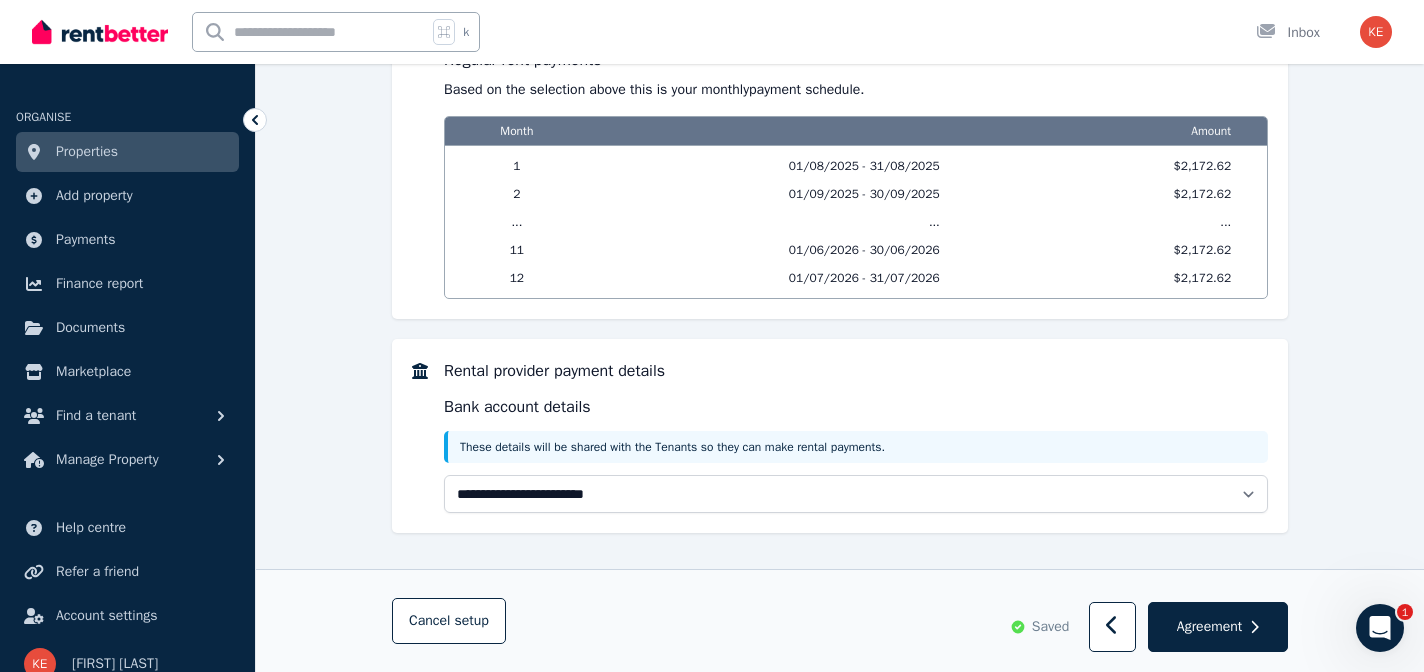 scroll, scrollTop: 1682, scrollLeft: 0, axis: vertical 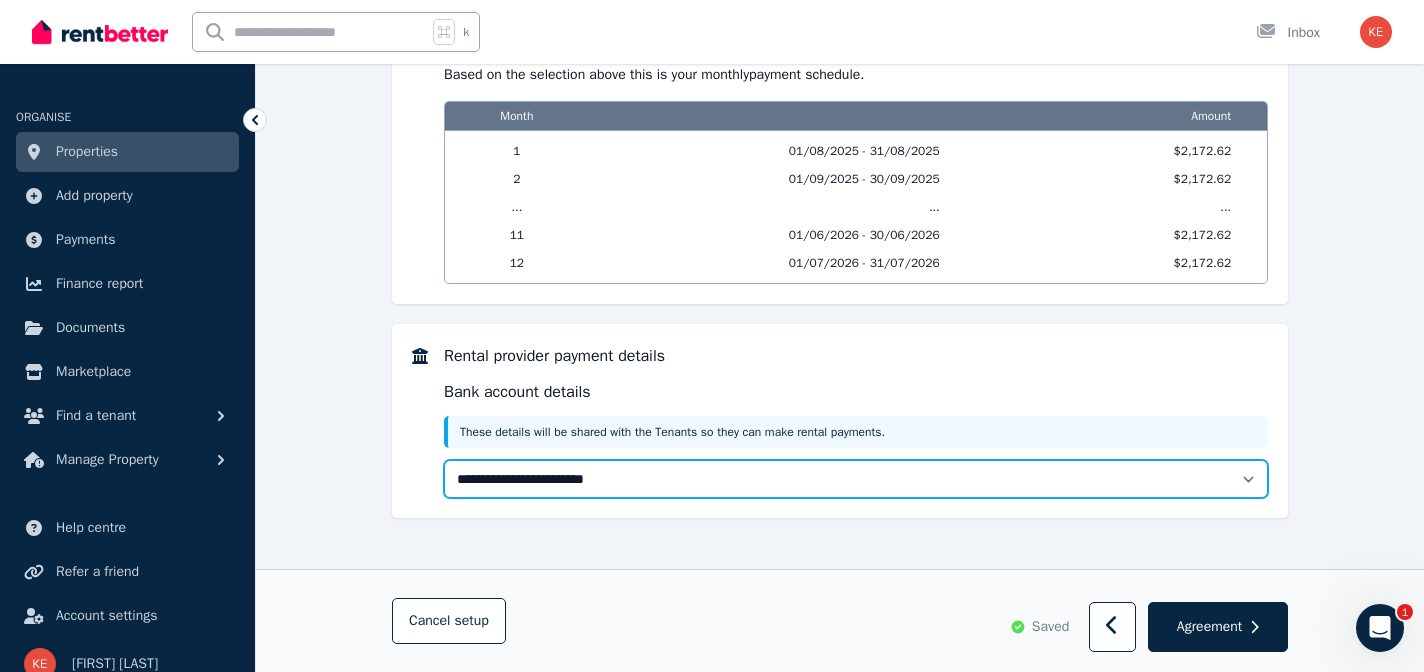 click on "**********" at bounding box center (856, 479) 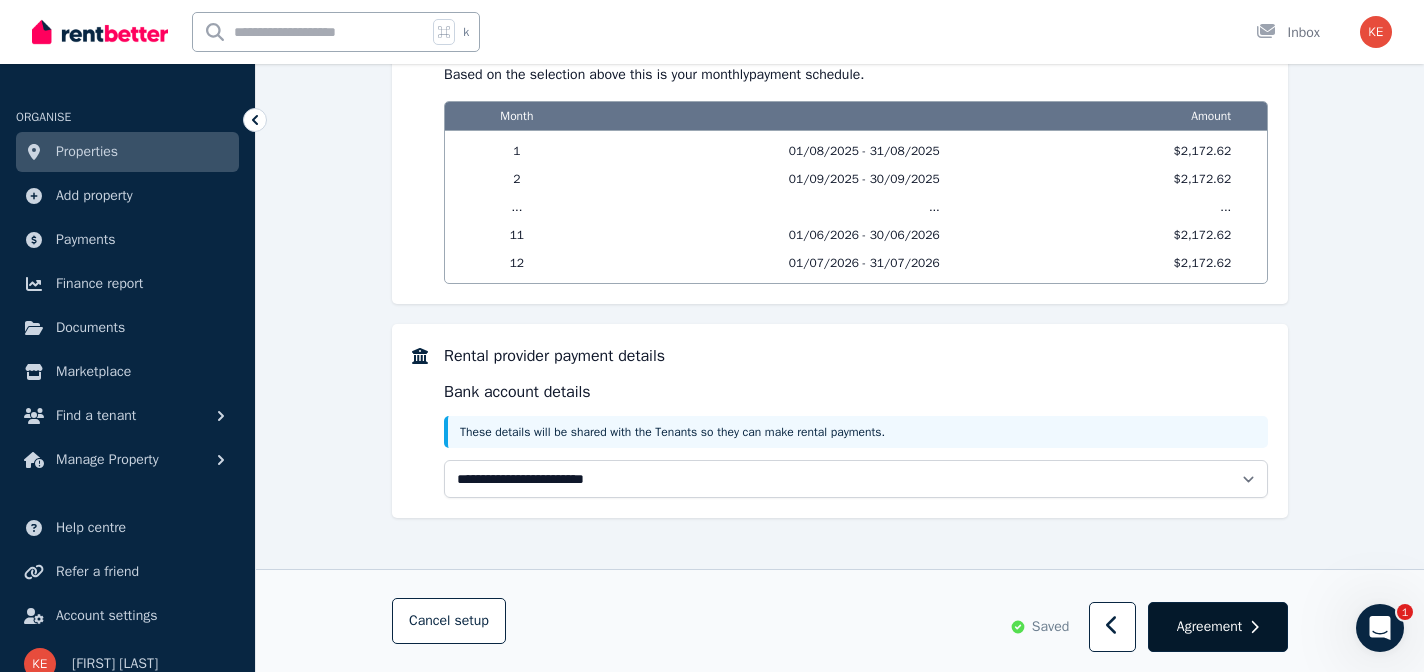 click on "Agreement" at bounding box center [1209, 627] 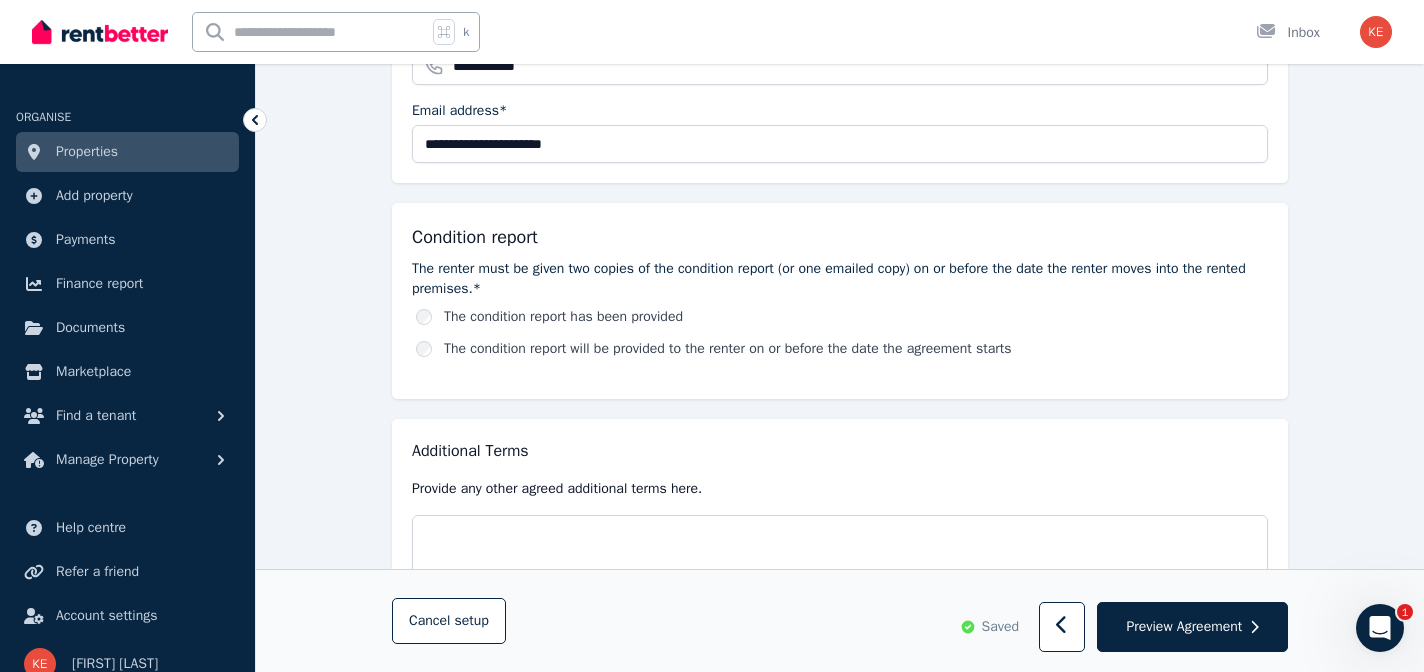 scroll, scrollTop: 1102, scrollLeft: 0, axis: vertical 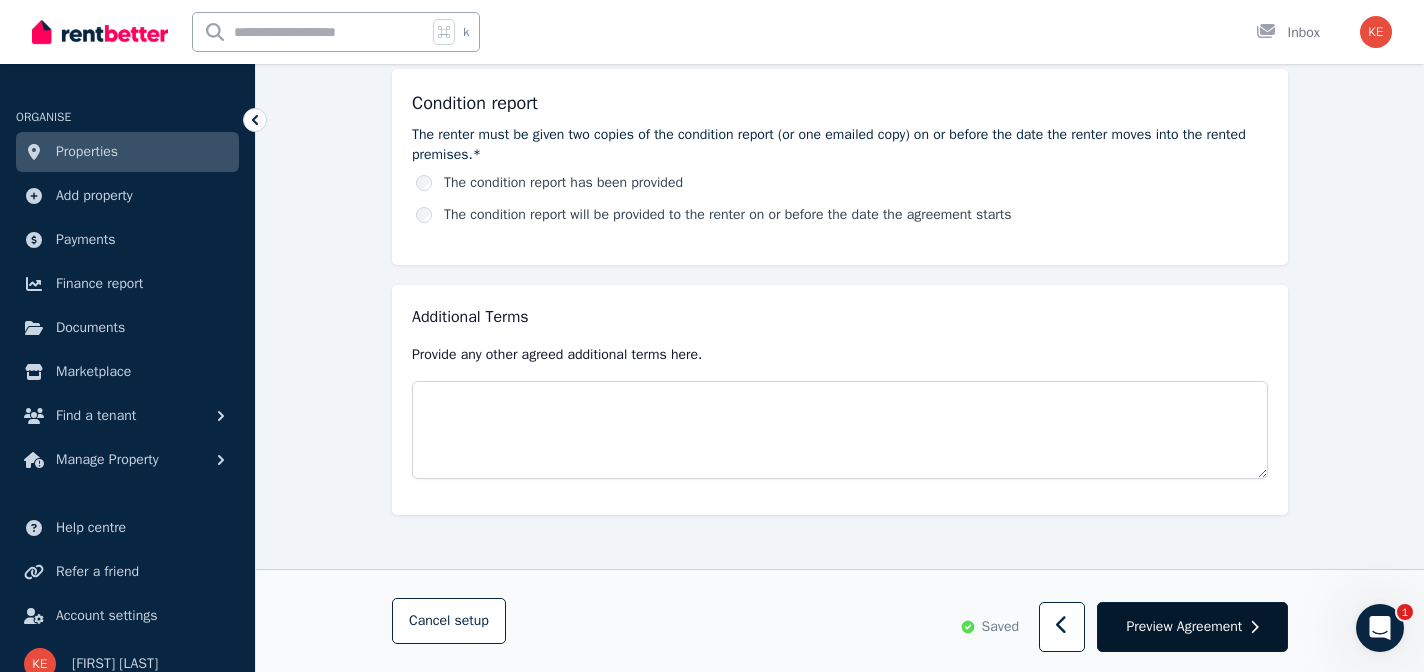 click on "Preview Agreement" at bounding box center [1184, 627] 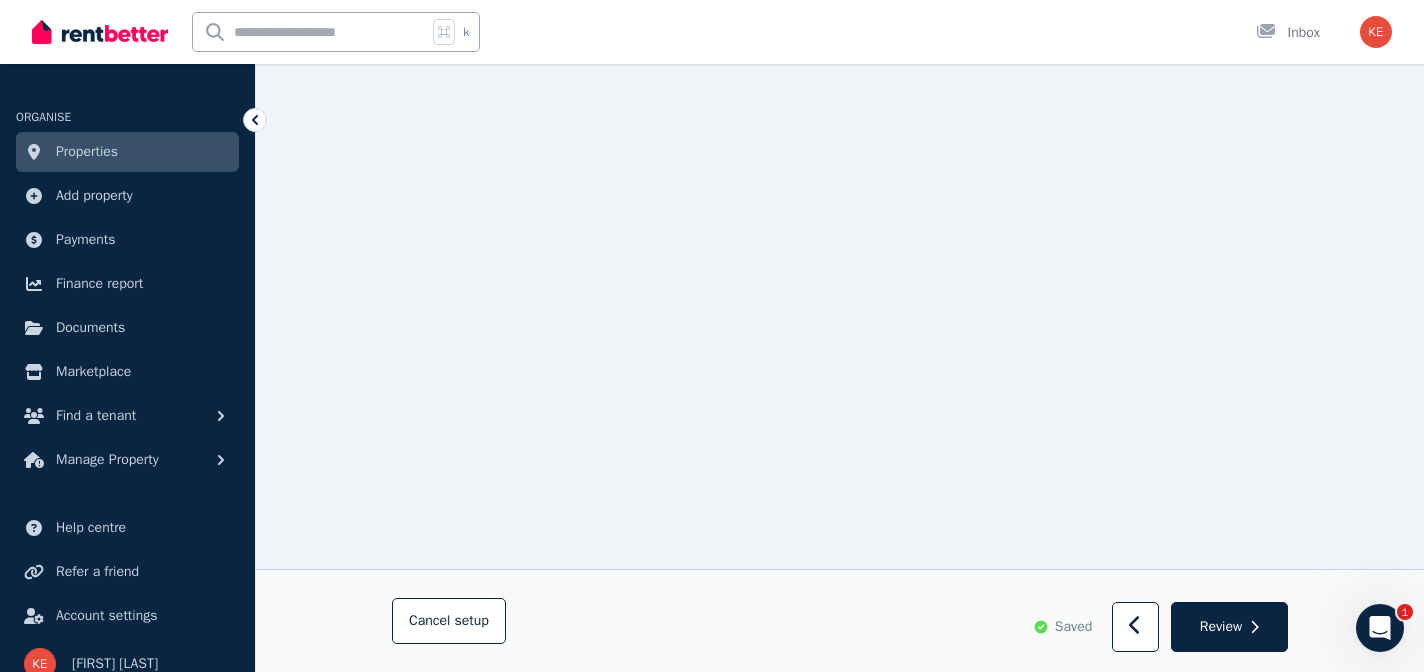 scroll, scrollTop: 0, scrollLeft: 0, axis: both 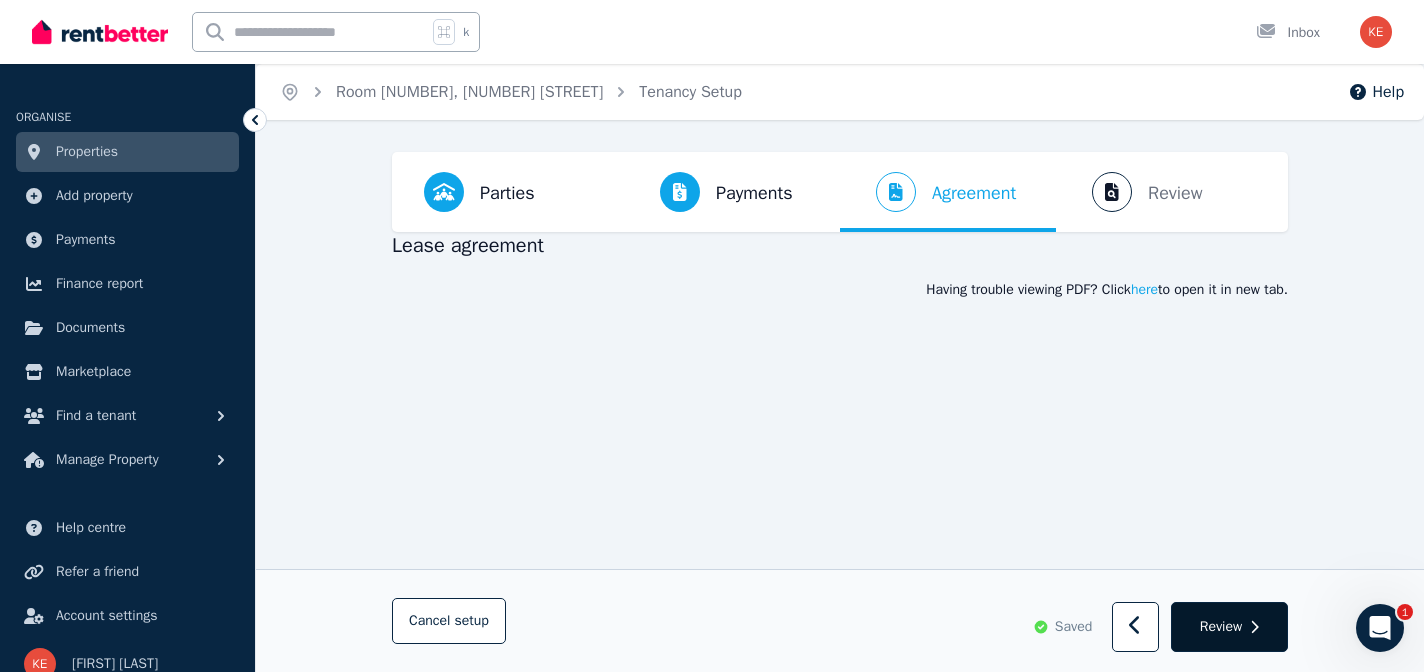 click on "Review" at bounding box center (1221, 627) 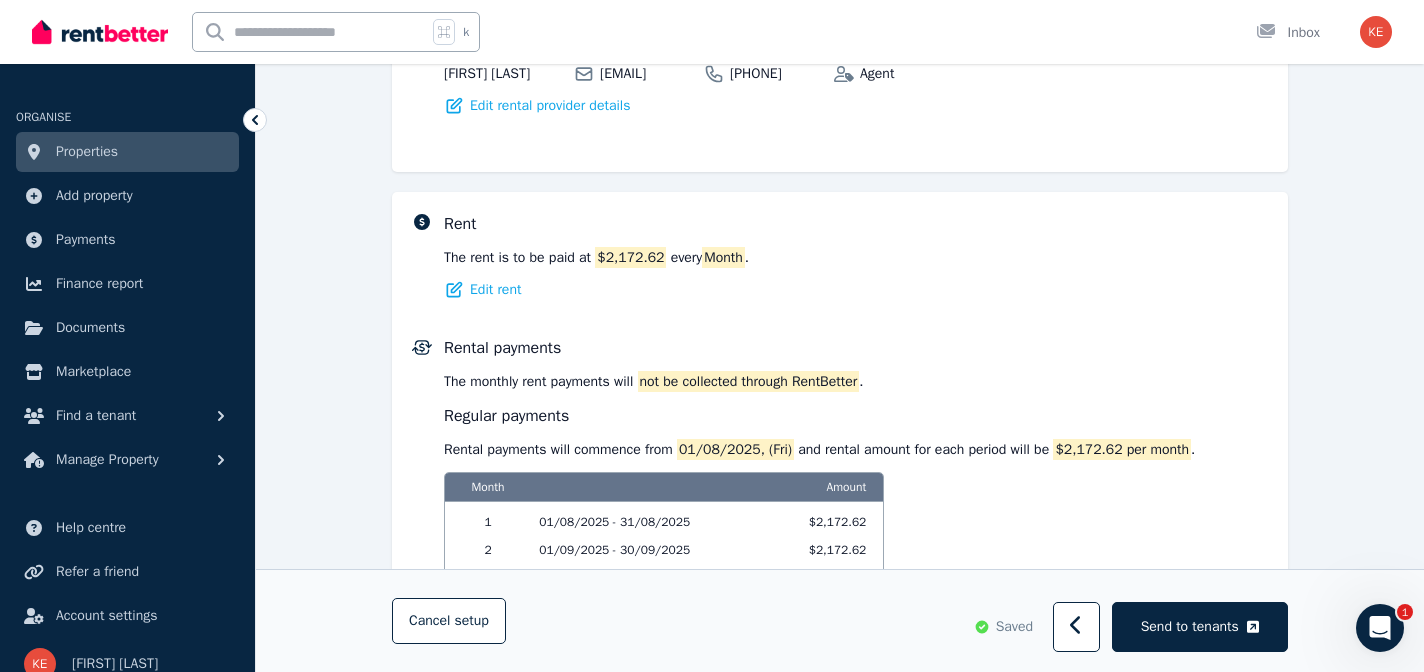 scroll, scrollTop: 755, scrollLeft: 0, axis: vertical 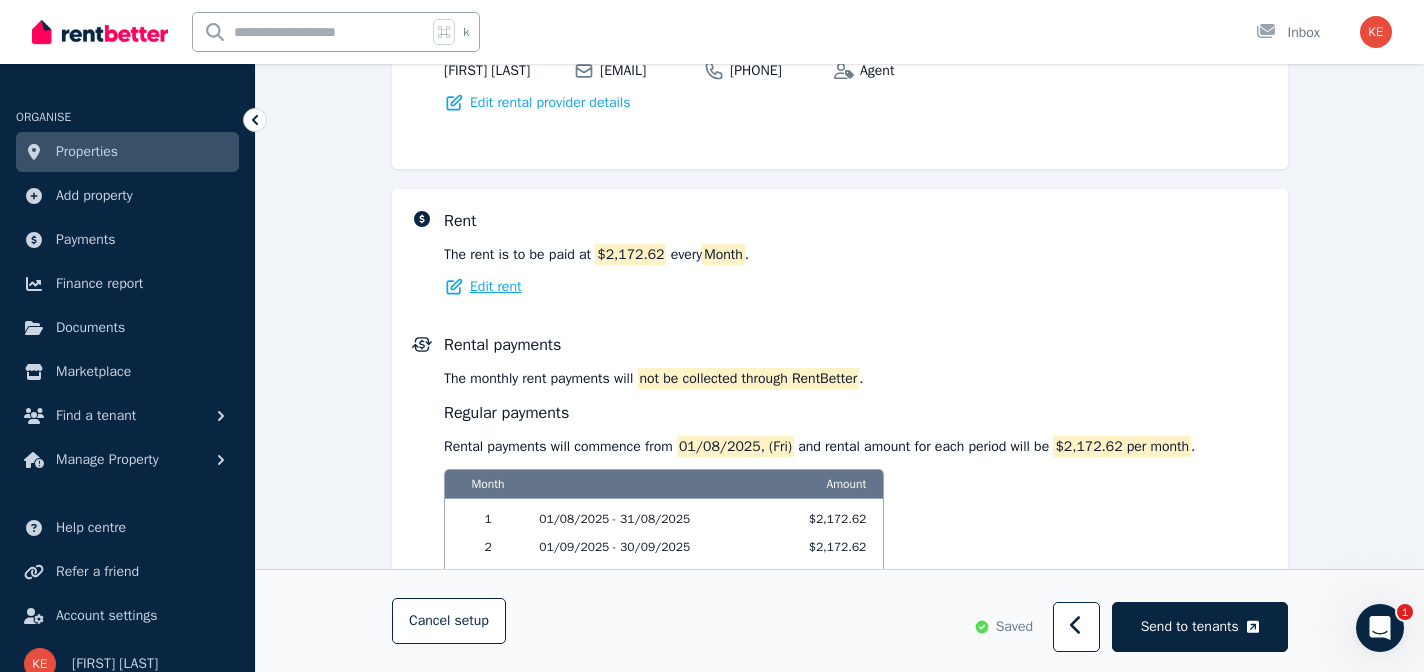 click on "Edit rent" at bounding box center [495, 287] 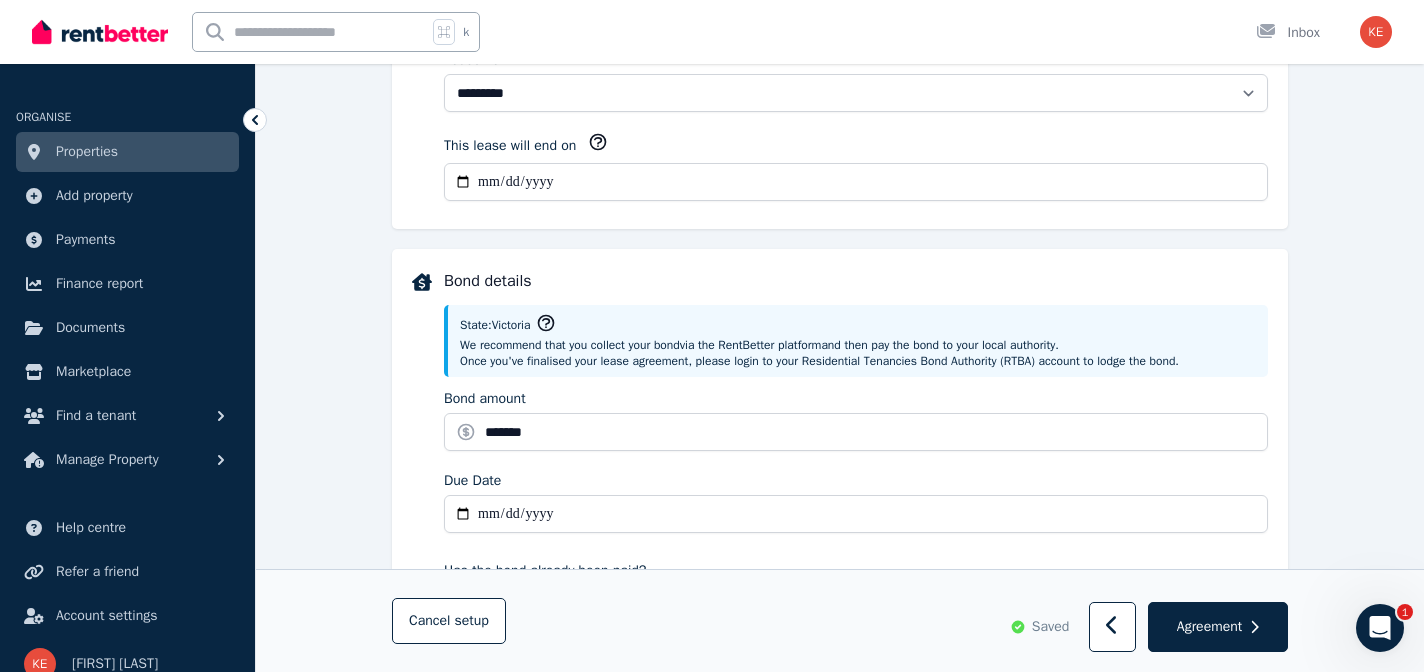 scroll, scrollTop: 0, scrollLeft: 0, axis: both 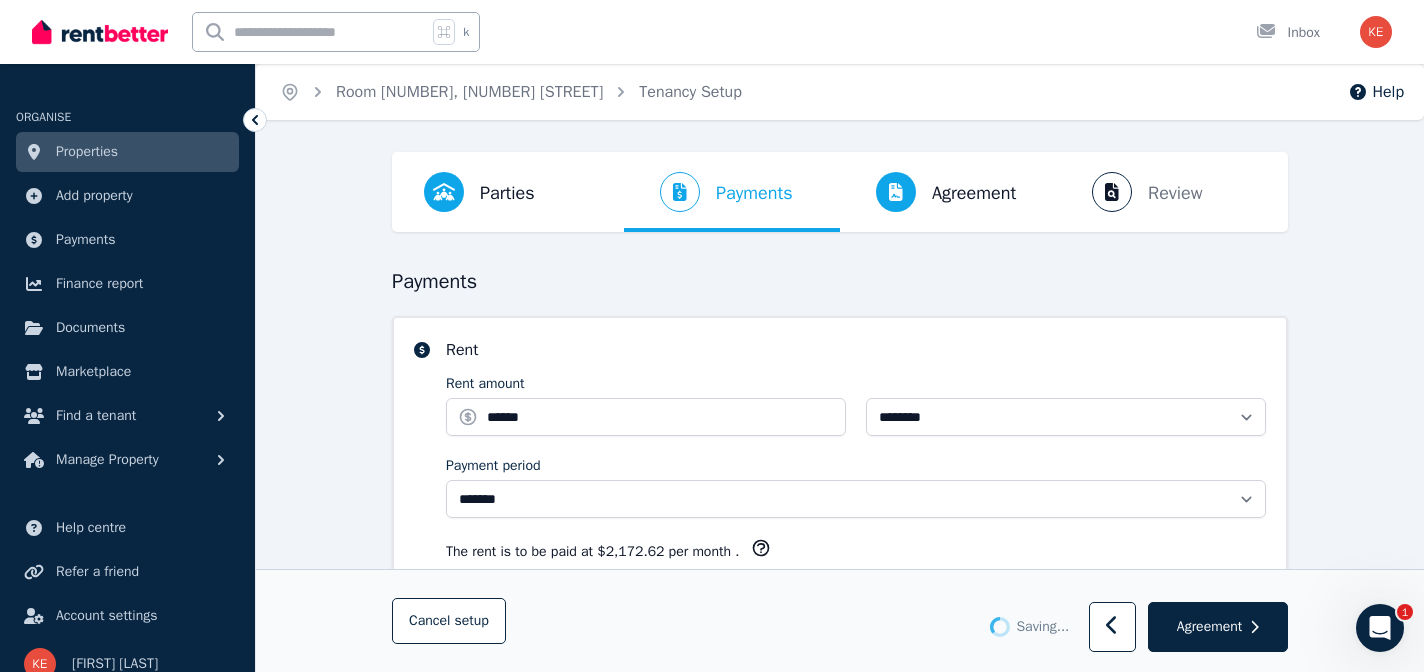 select on "**********" 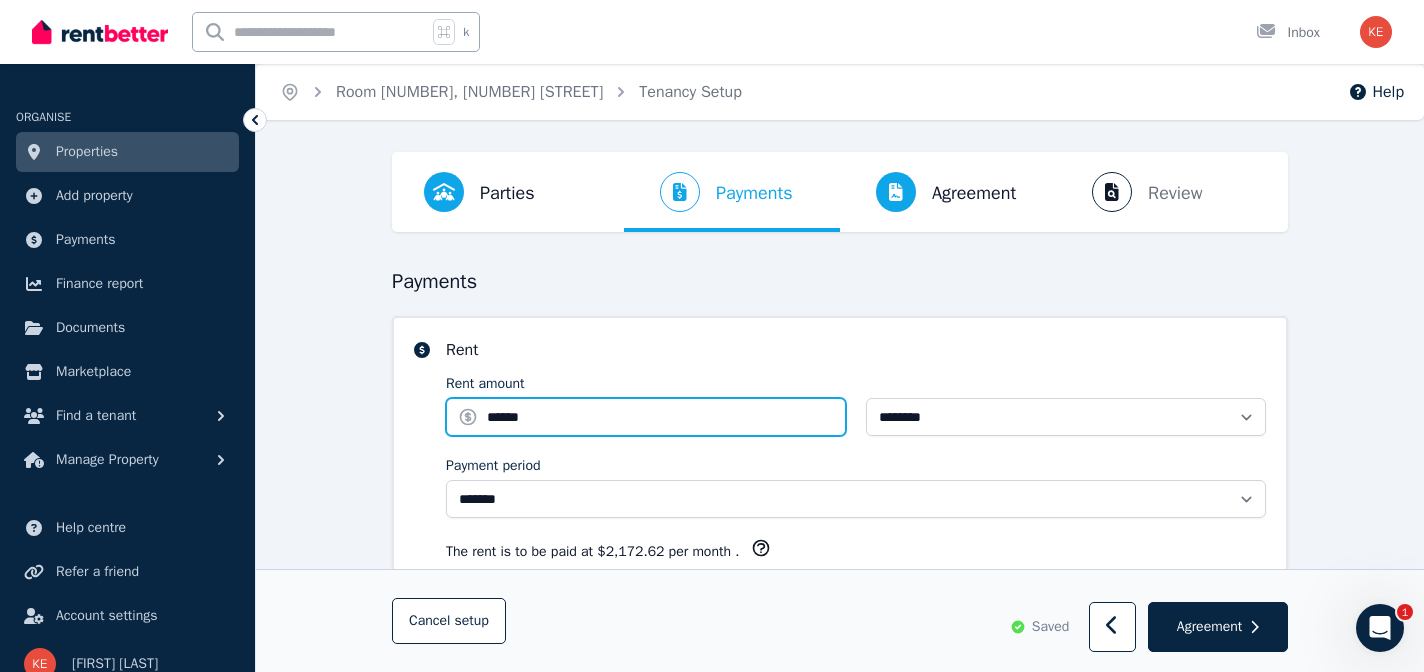 click on "******" at bounding box center [646, 417] 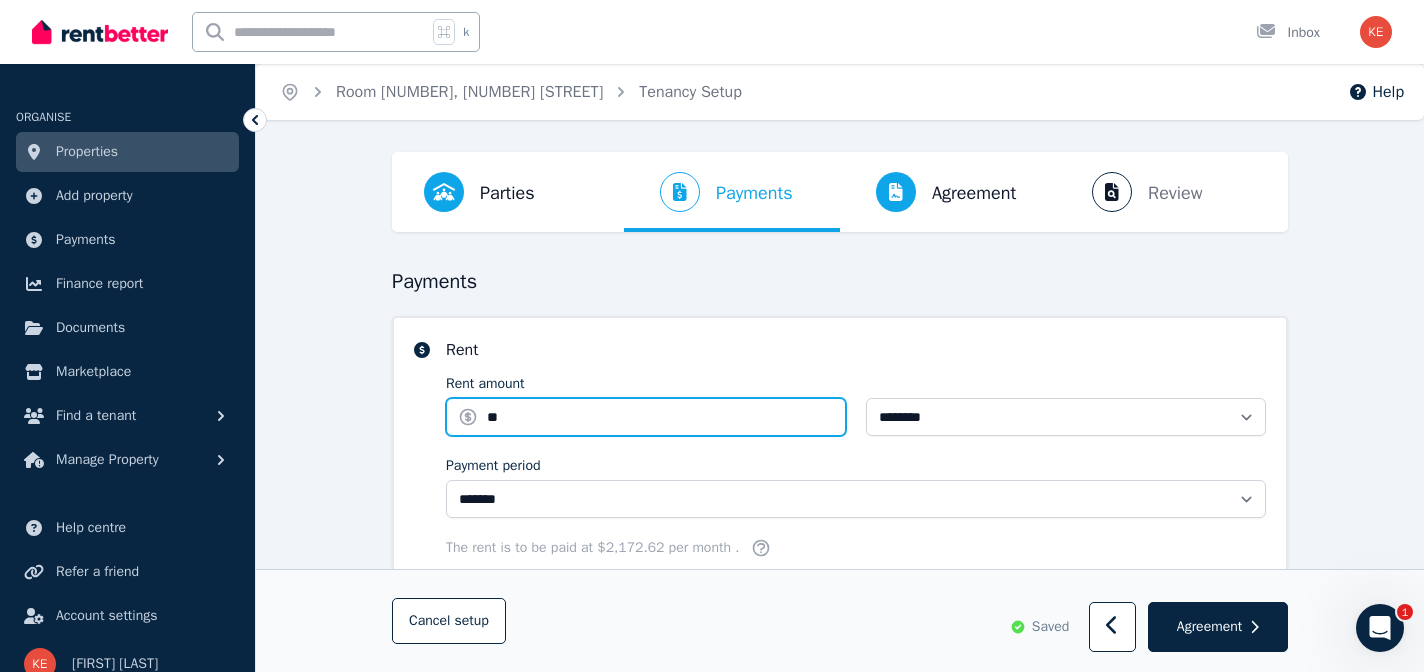 type on "*" 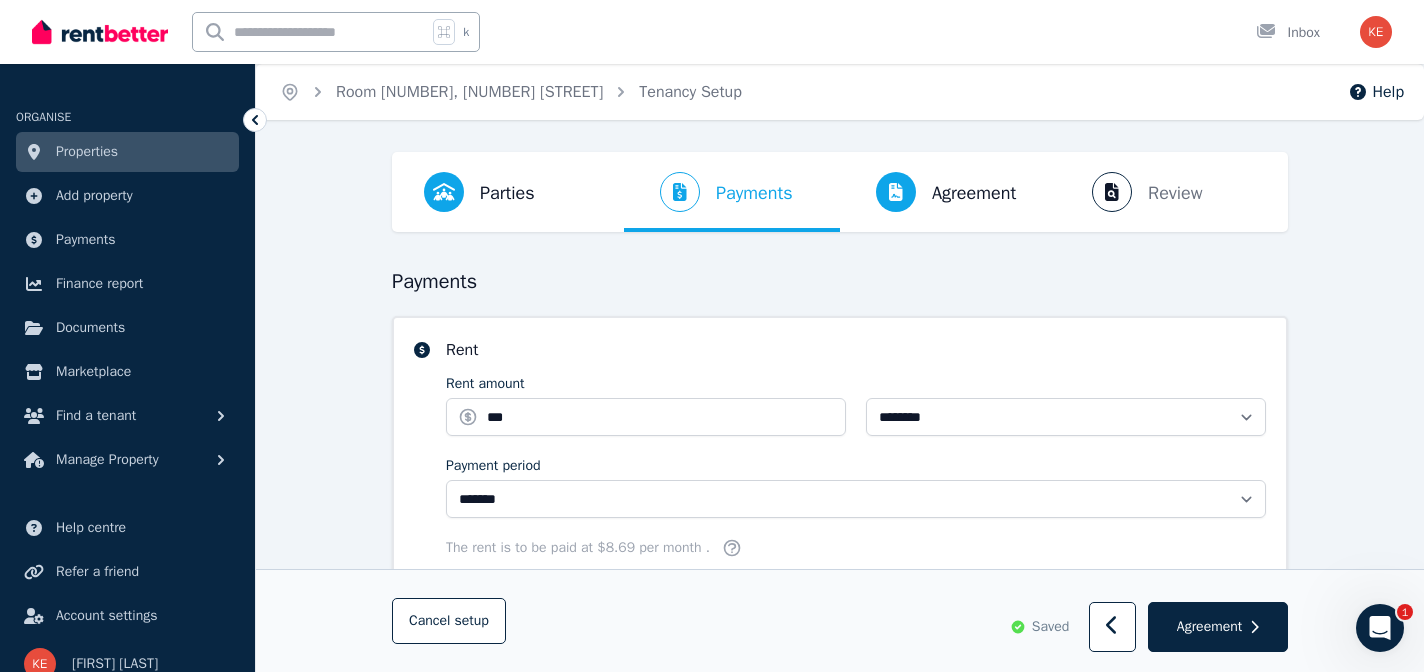 click on "Payment period" at bounding box center [856, 466] 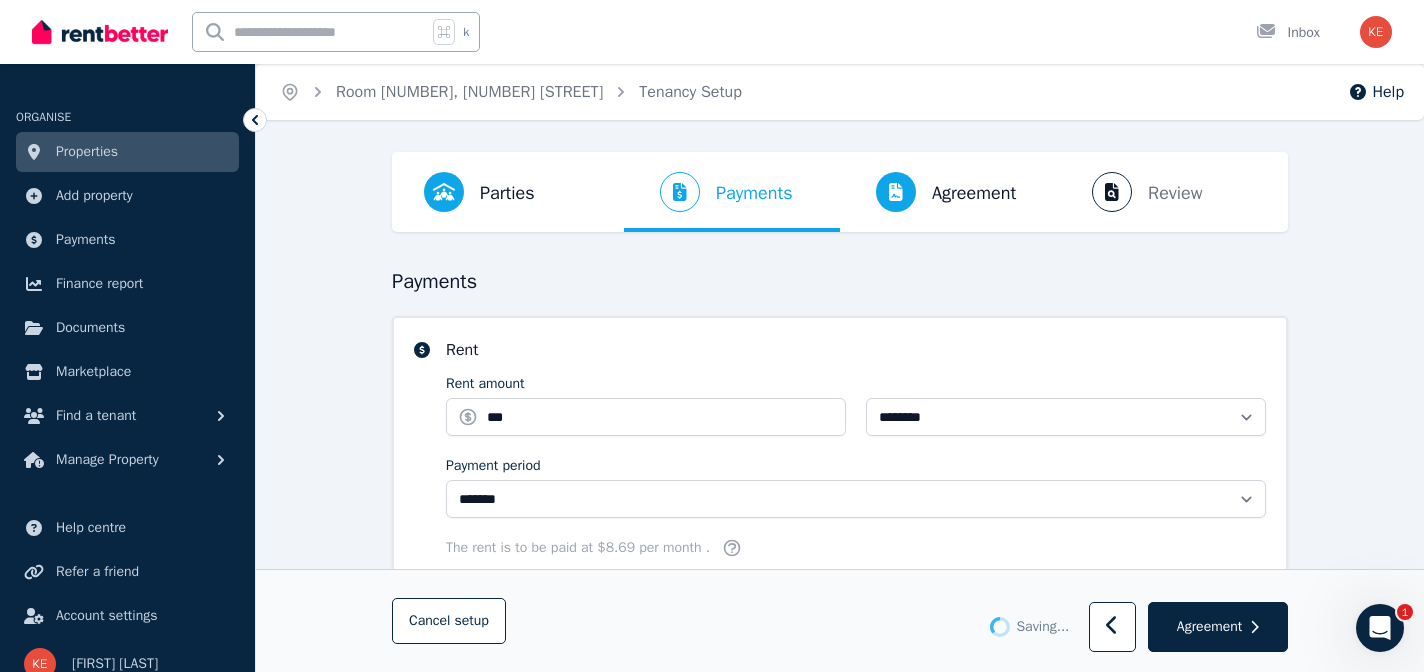 type on "******" 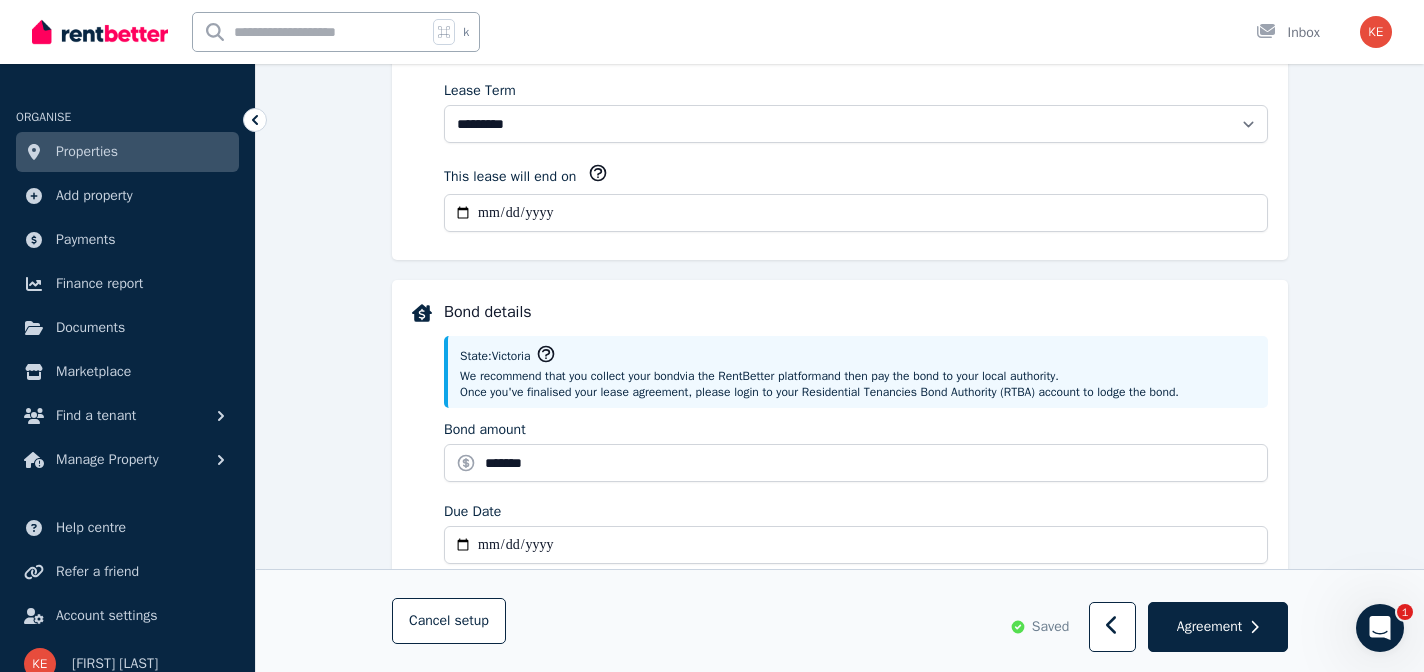 scroll, scrollTop: 738, scrollLeft: 0, axis: vertical 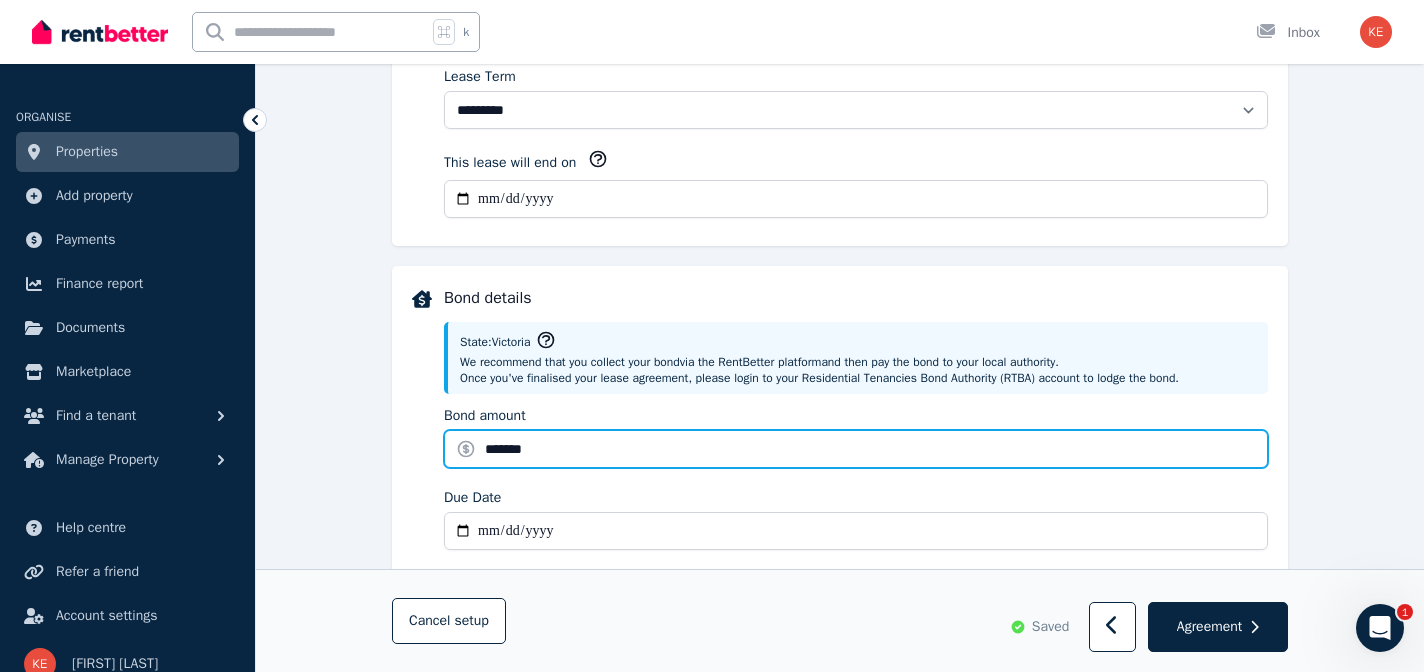 click on "*******" at bounding box center [856, 449] 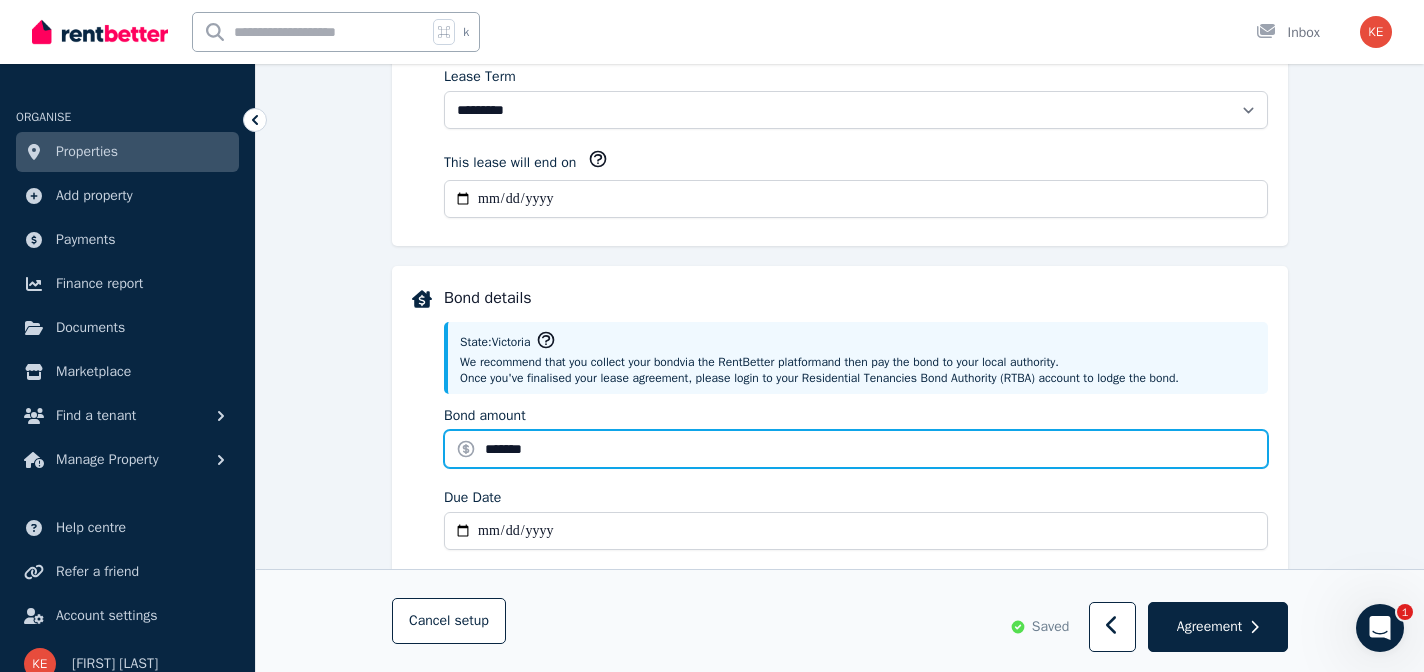 click on "*******" at bounding box center [856, 449] 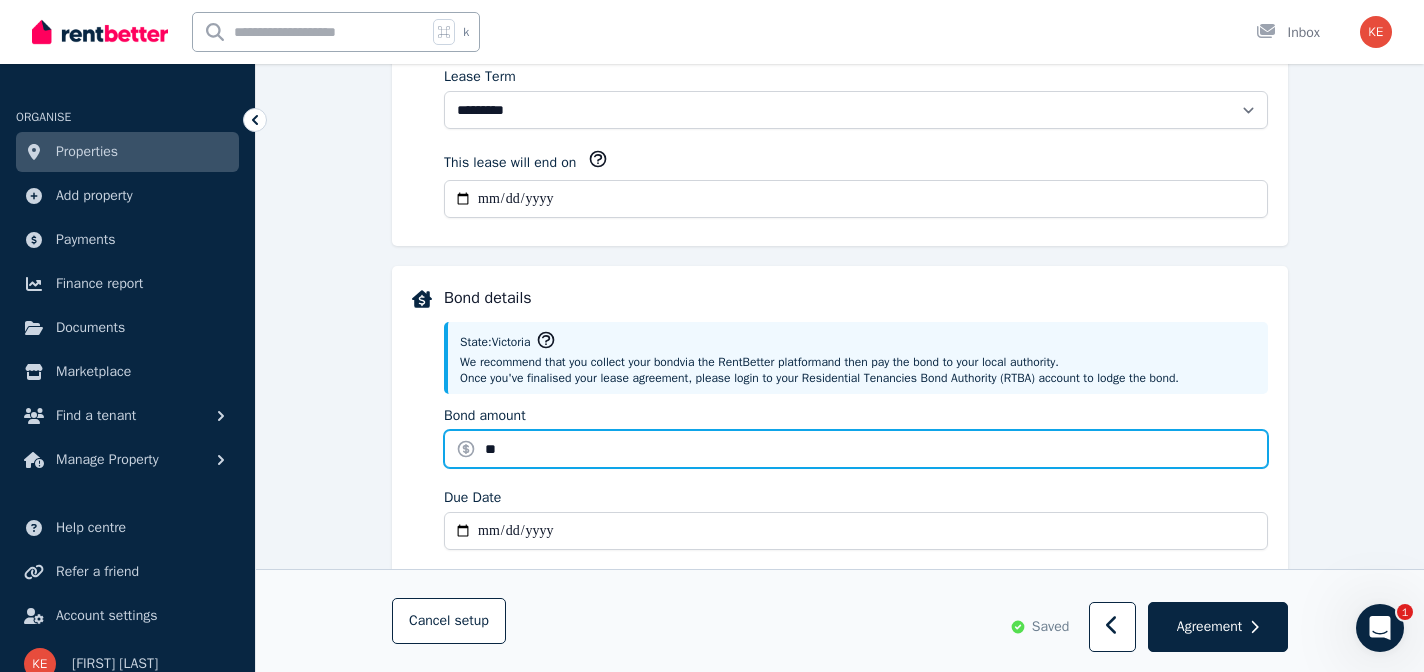 type on "*" 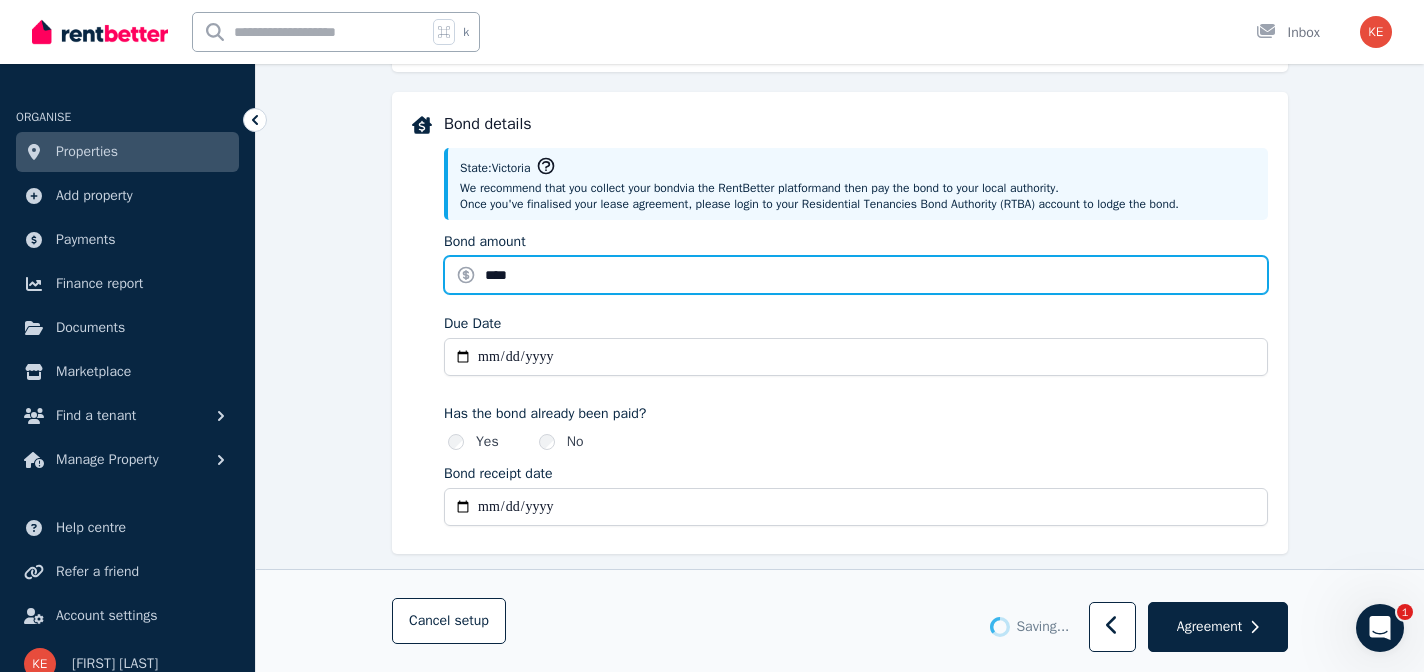 scroll, scrollTop: 916, scrollLeft: 0, axis: vertical 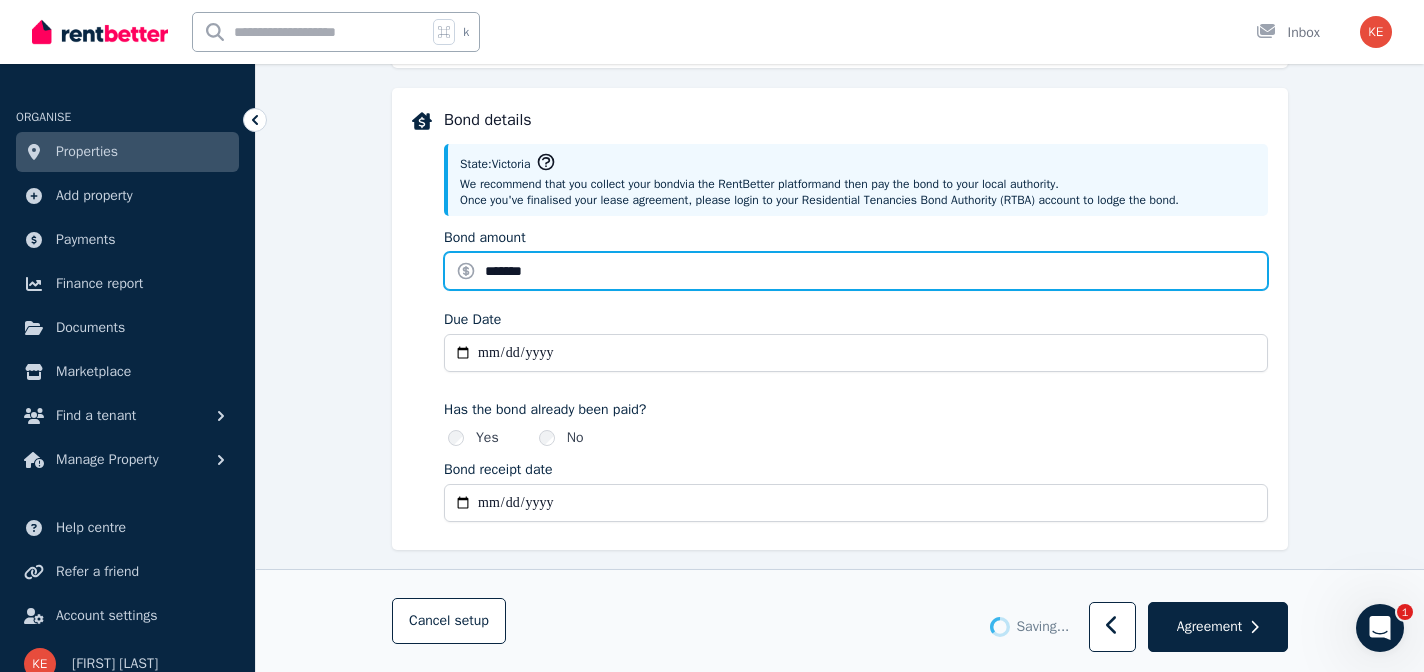 type on "*******" 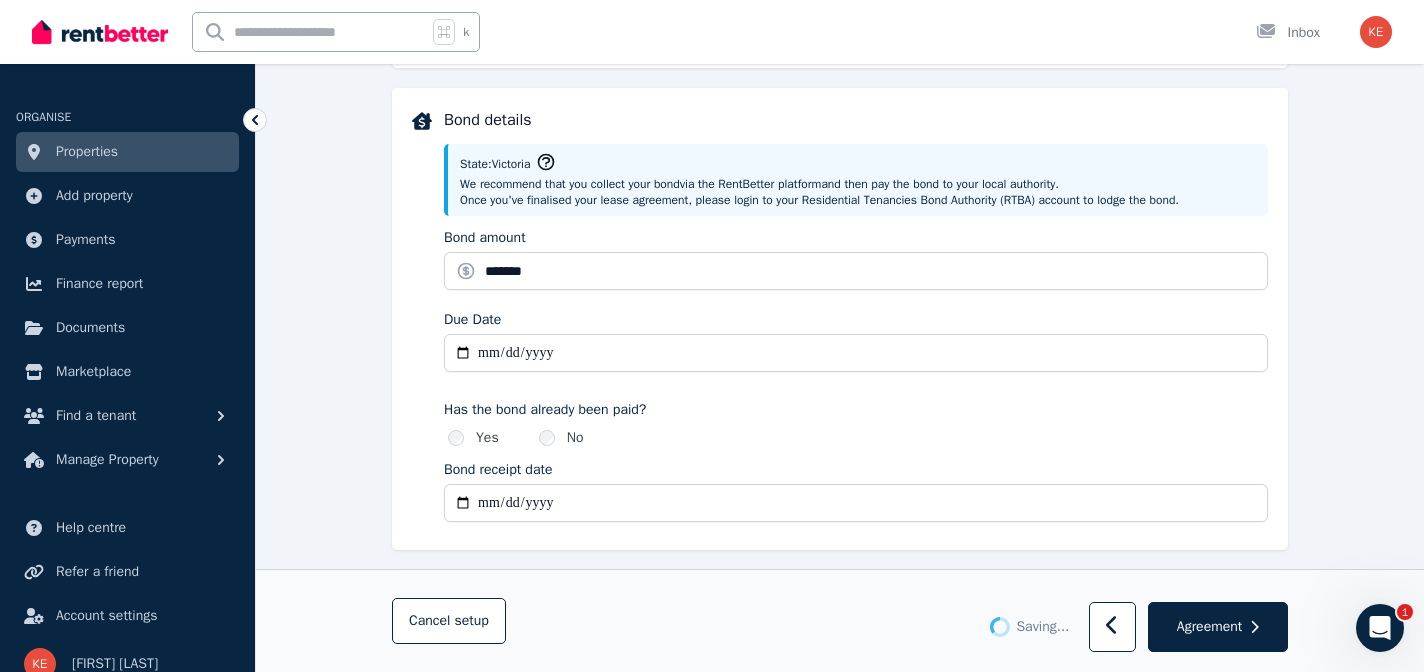 click on "Yes No" at bounding box center (856, 438) 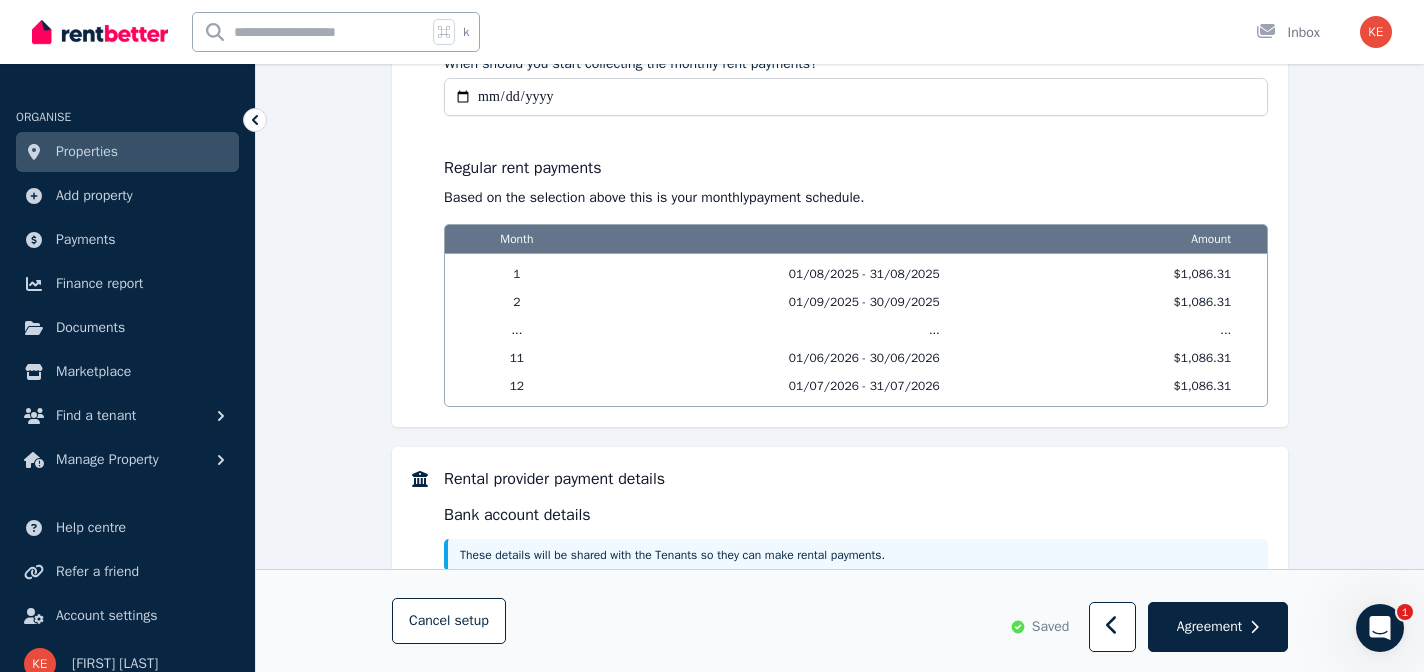 scroll, scrollTop: 1570, scrollLeft: 0, axis: vertical 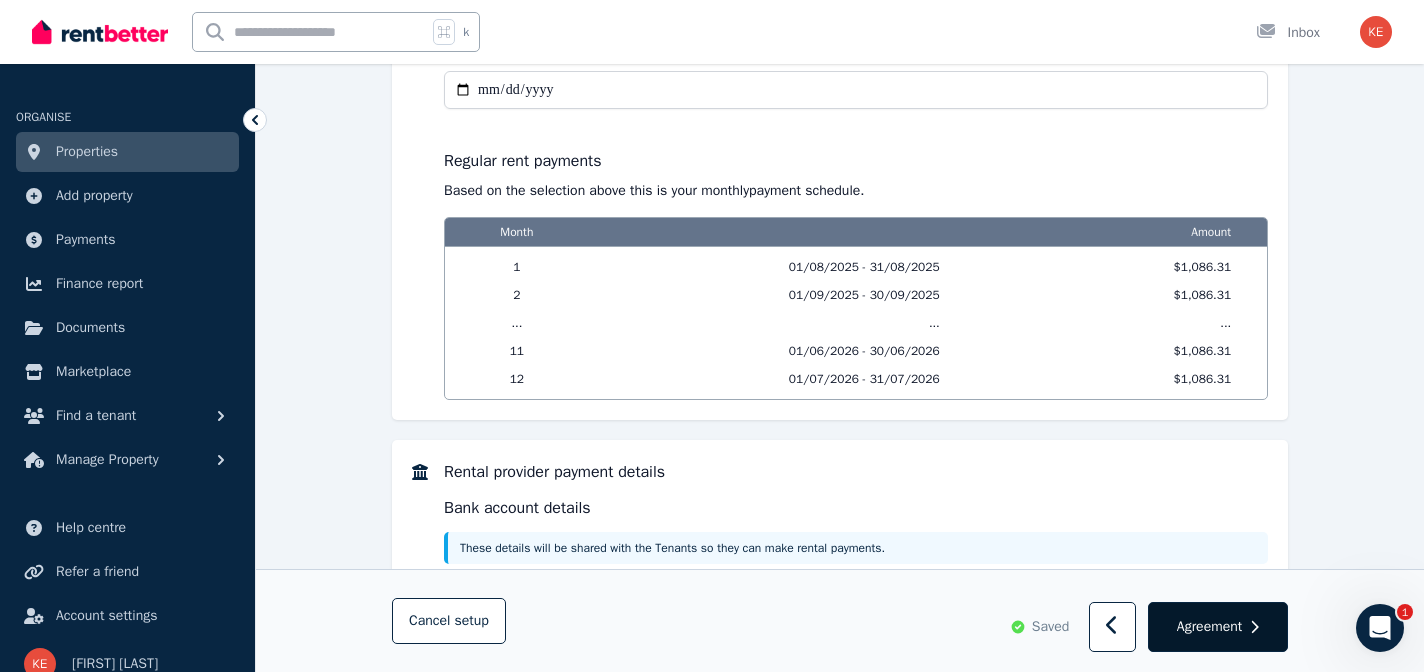 click 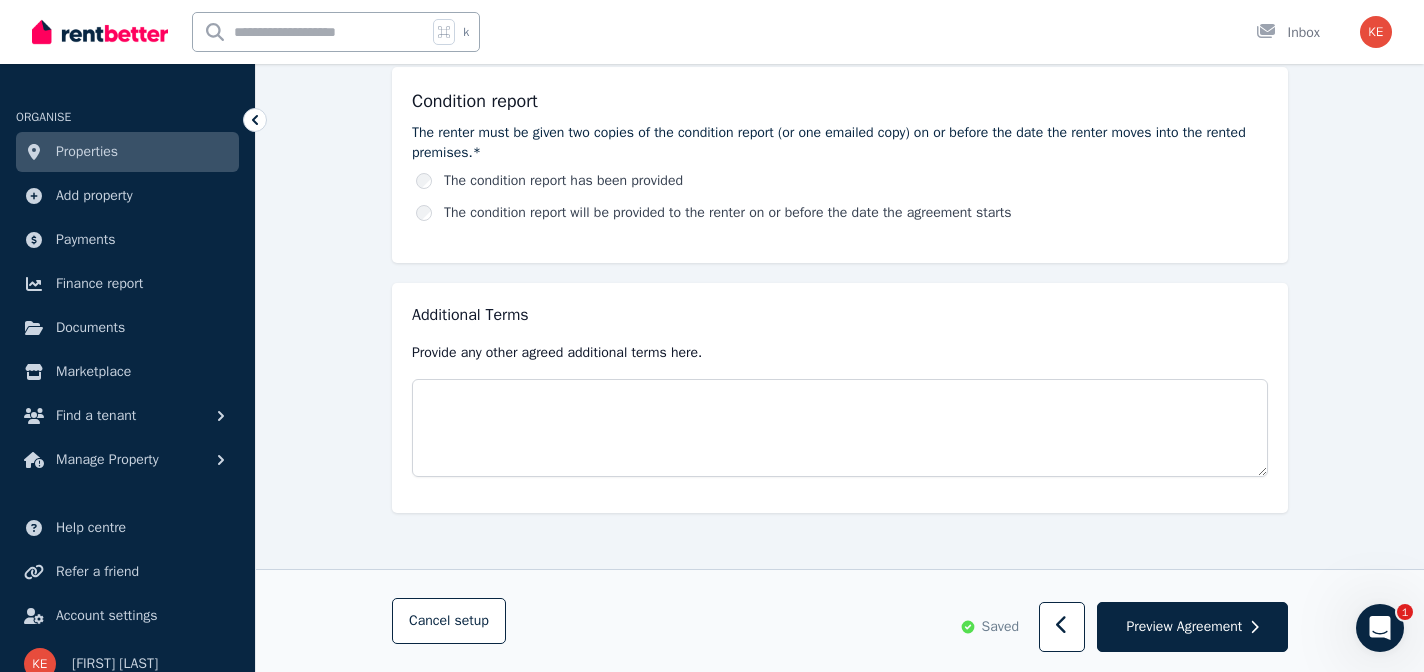 scroll, scrollTop: 0, scrollLeft: 0, axis: both 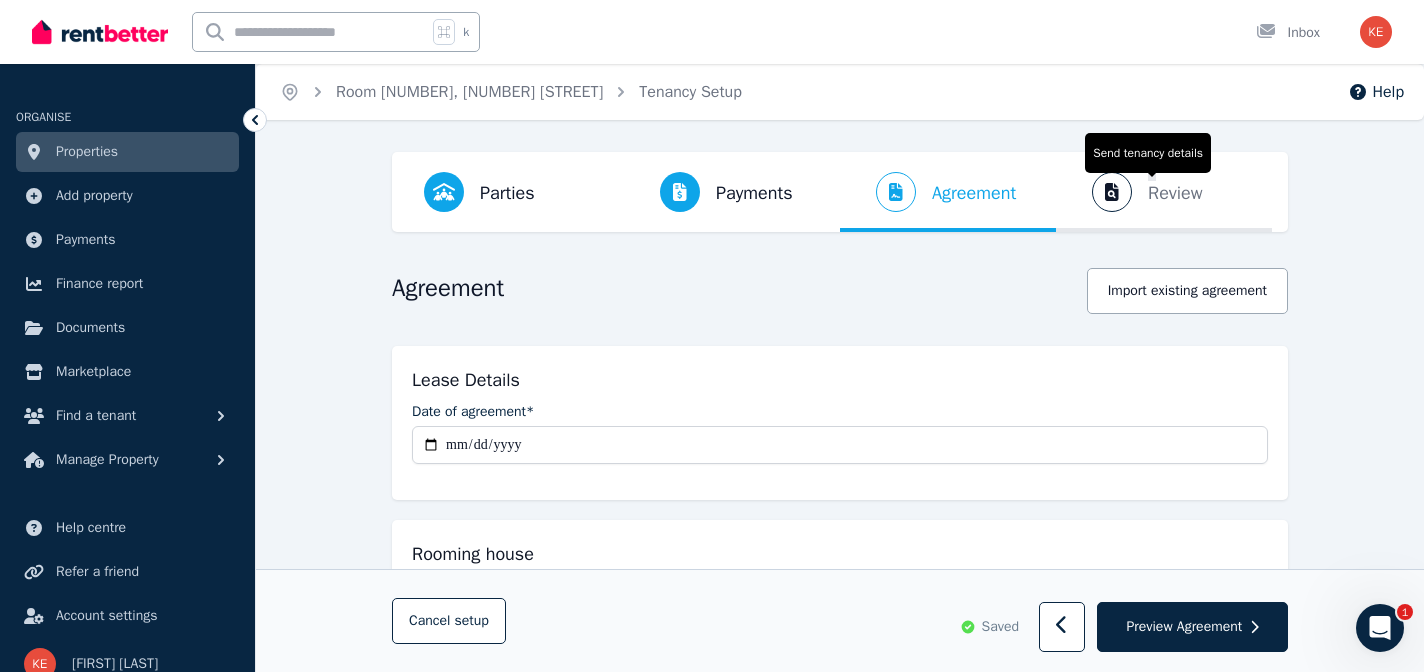 click on "Review" at bounding box center [1175, 193] 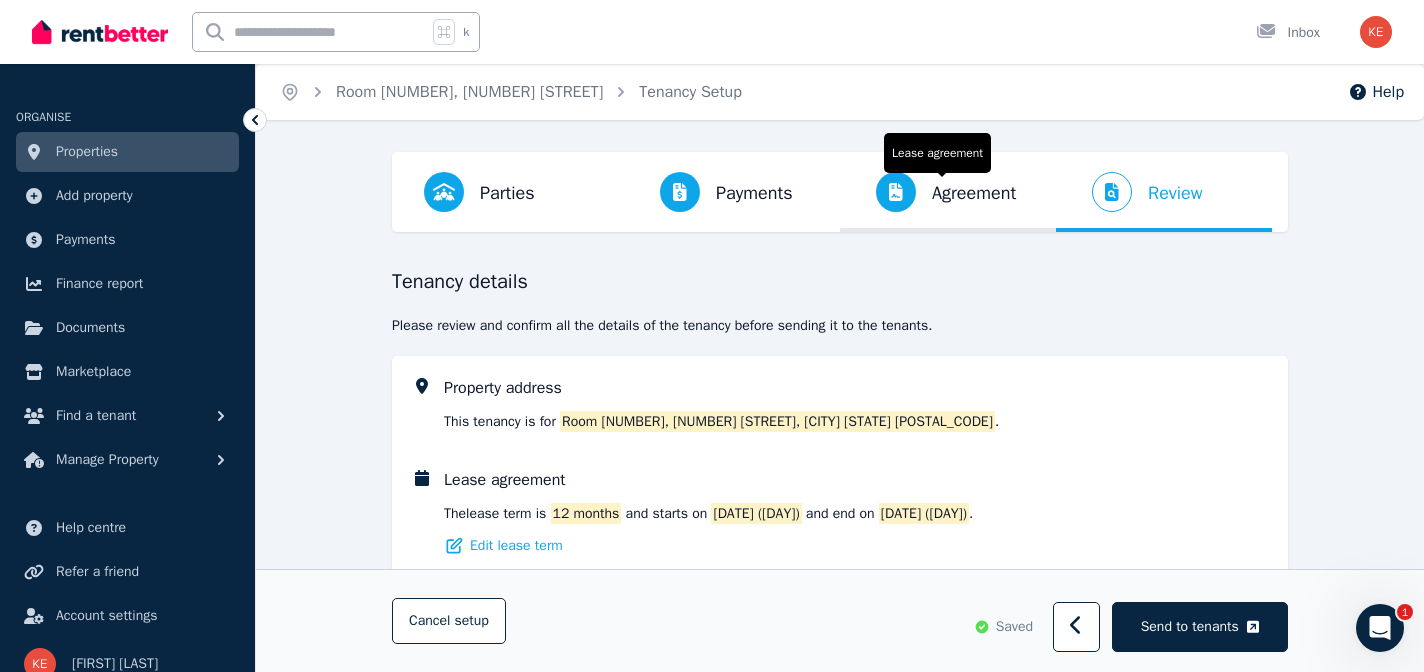 click on "Agreement" at bounding box center (974, 193) 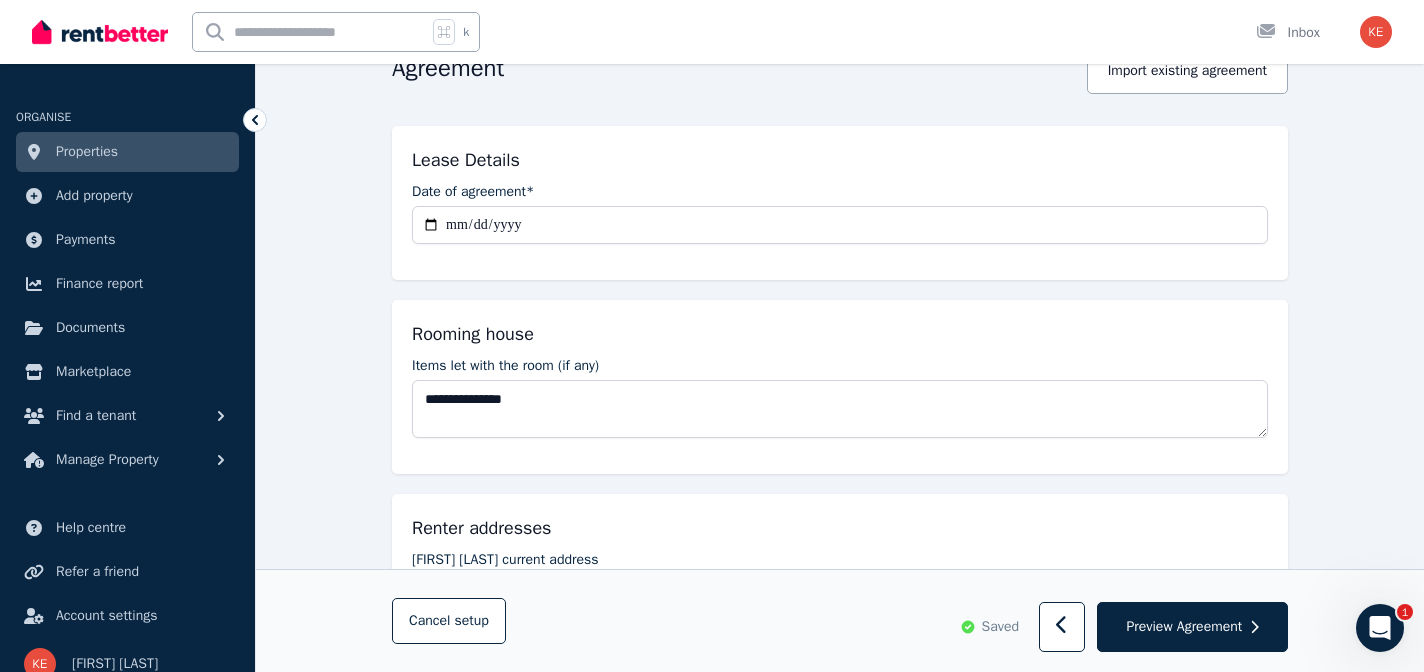 scroll, scrollTop: 226, scrollLeft: 0, axis: vertical 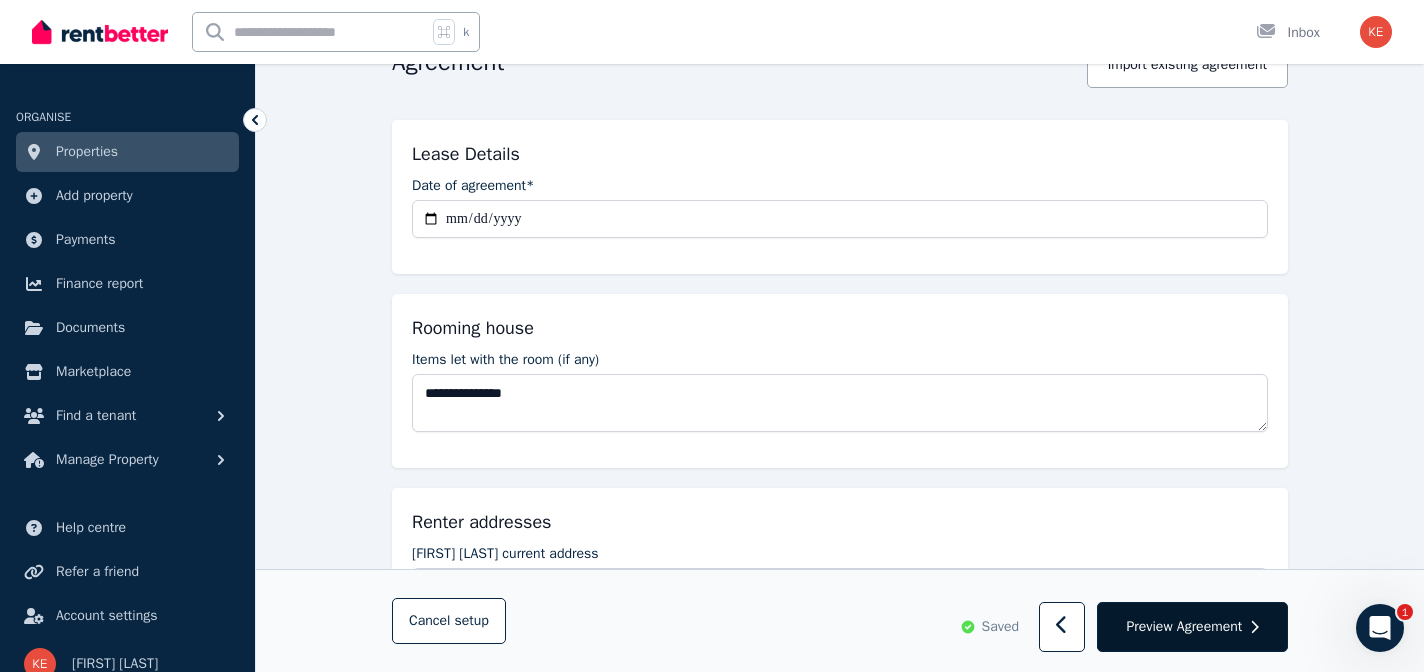 click on "Preview Agreement" at bounding box center [1192, 628] 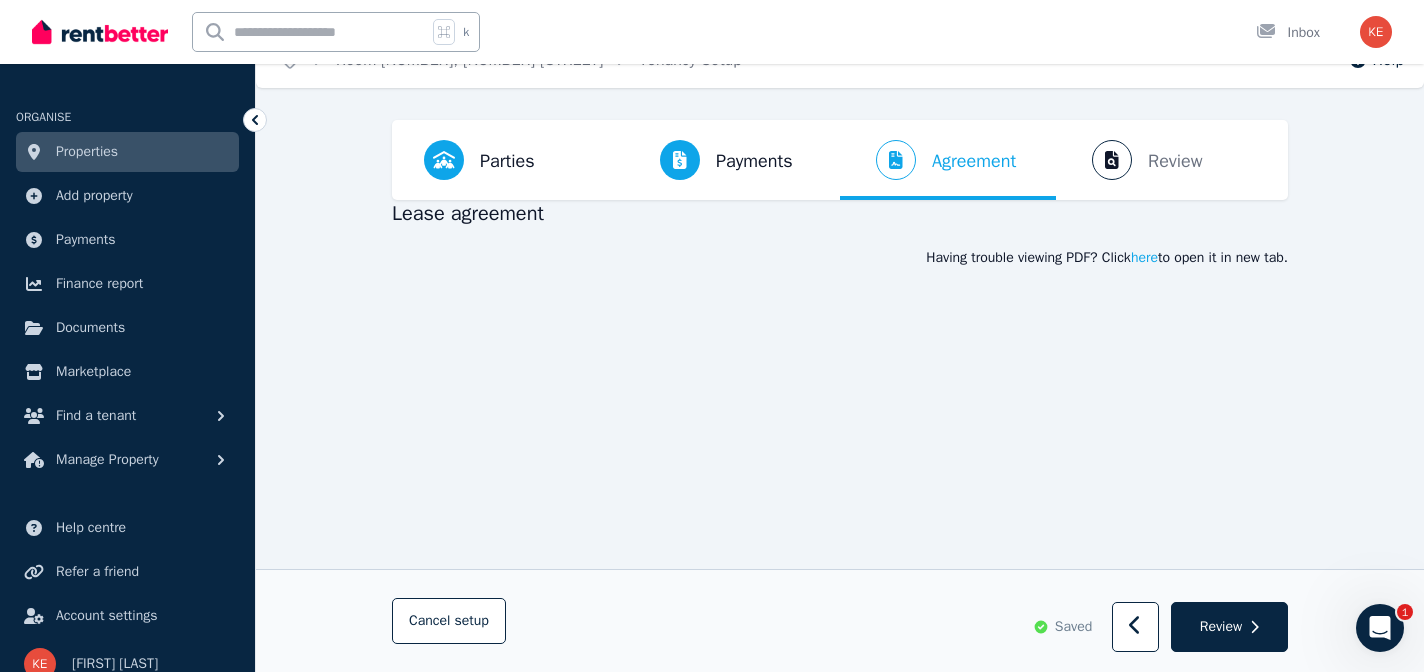 scroll, scrollTop: 38, scrollLeft: 0, axis: vertical 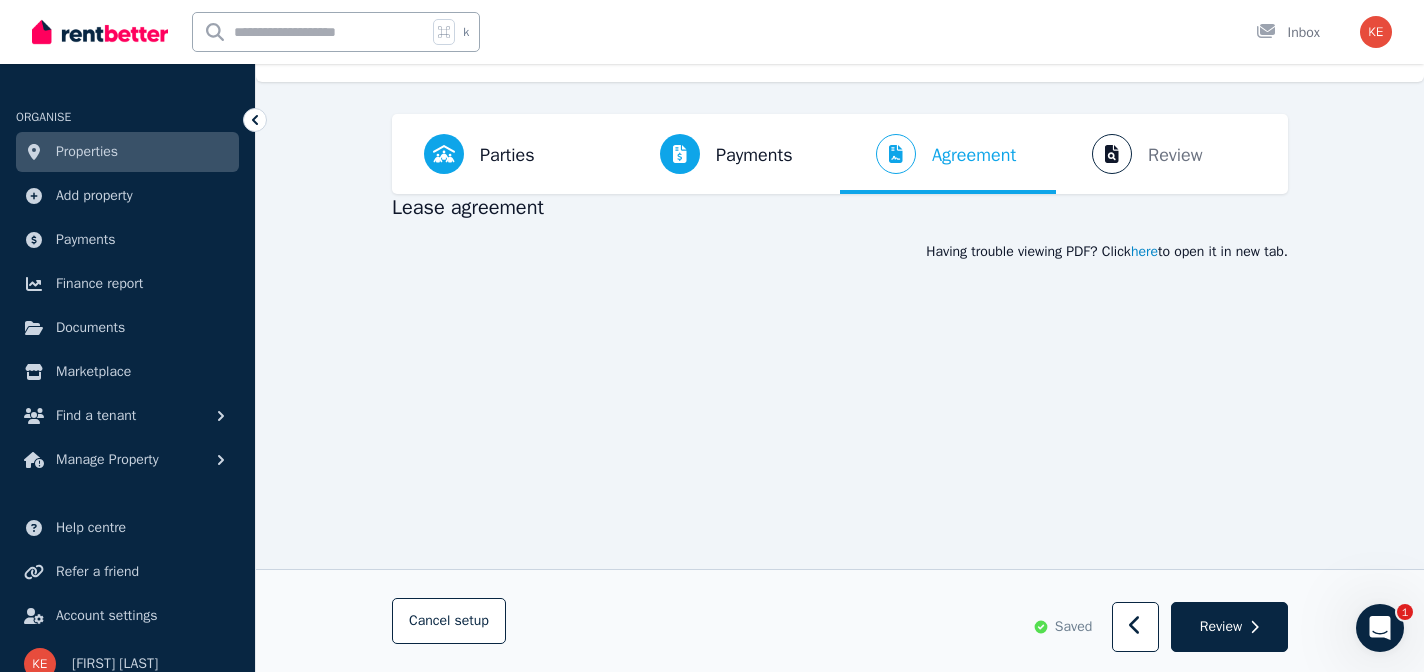 click on "here" at bounding box center (1144, 252) 